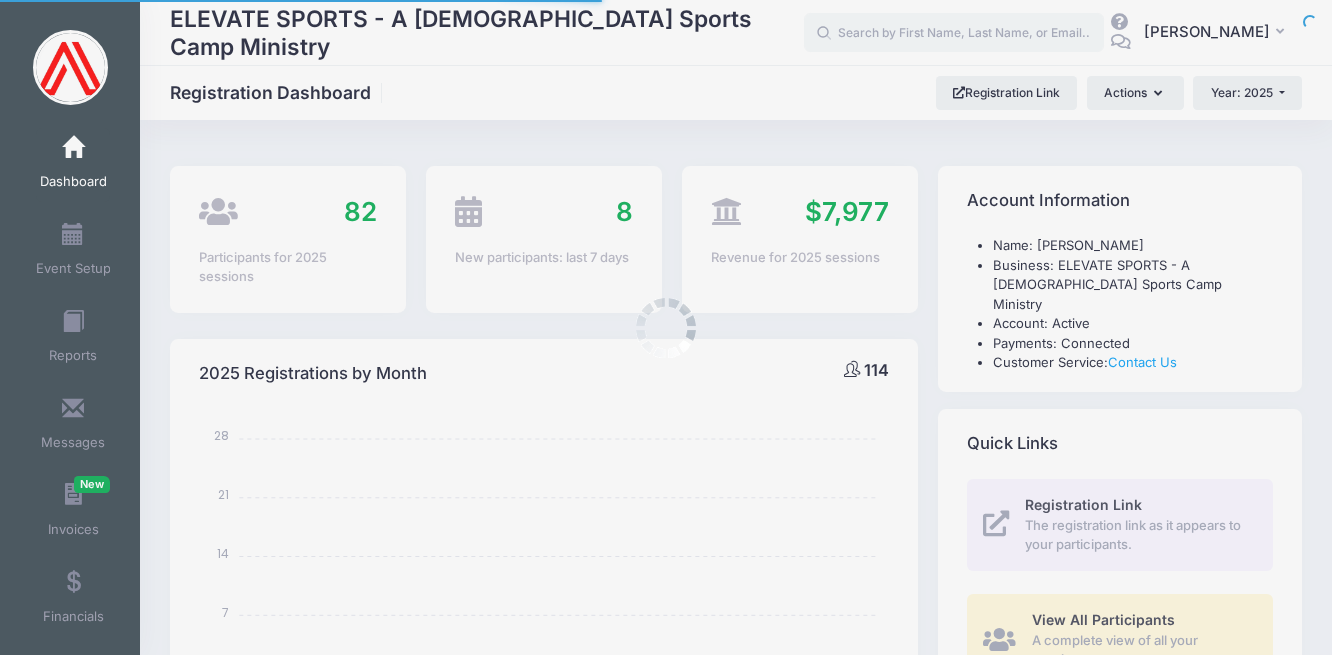 select 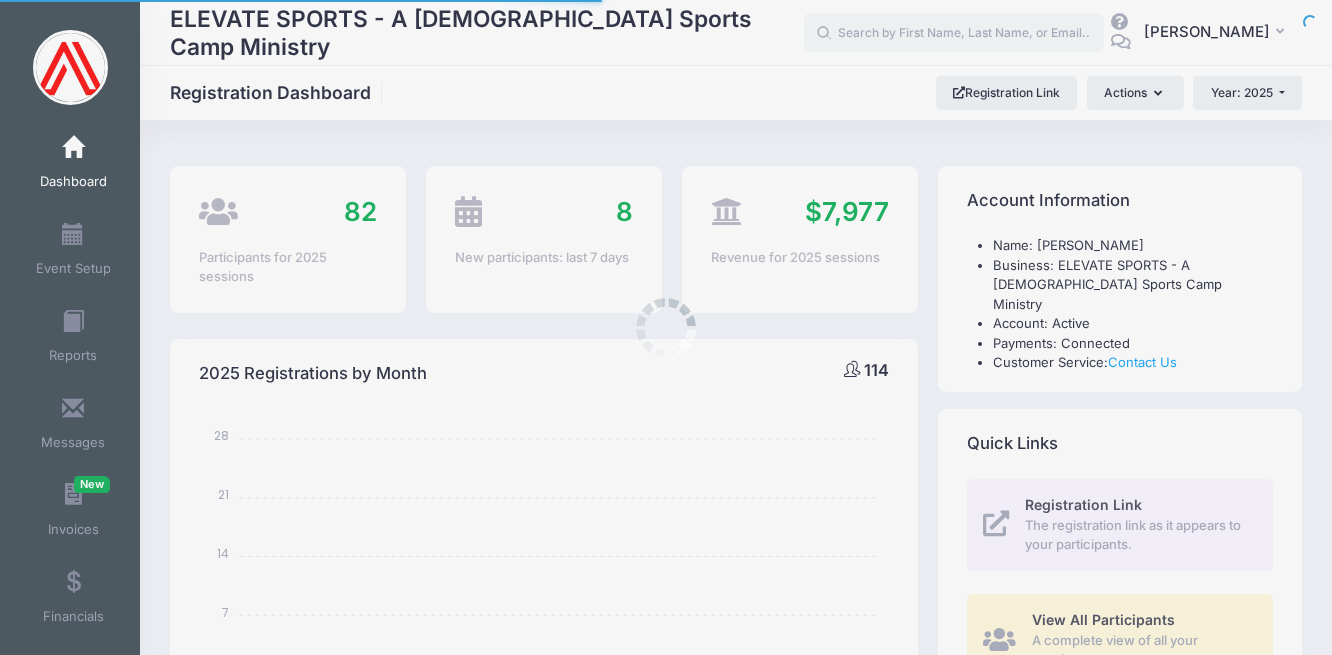 scroll, scrollTop: 0, scrollLeft: 0, axis: both 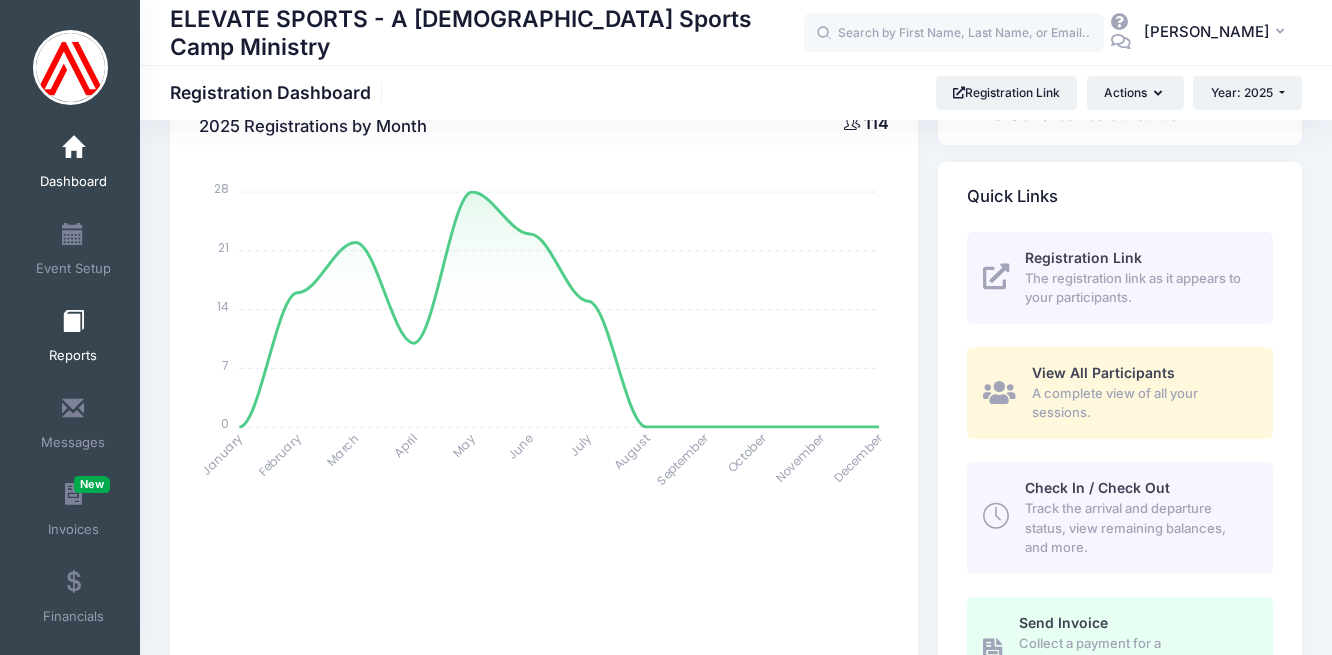 click at bounding box center [73, 322] 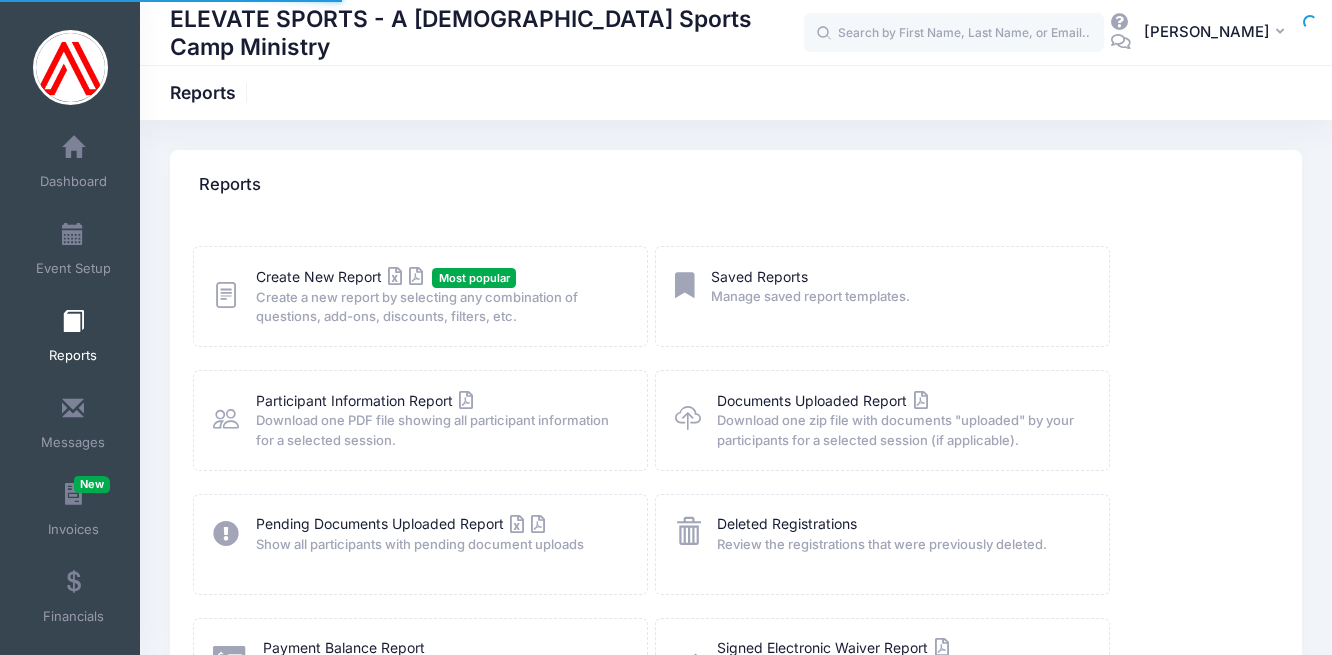 scroll, scrollTop: 0, scrollLeft: 0, axis: both 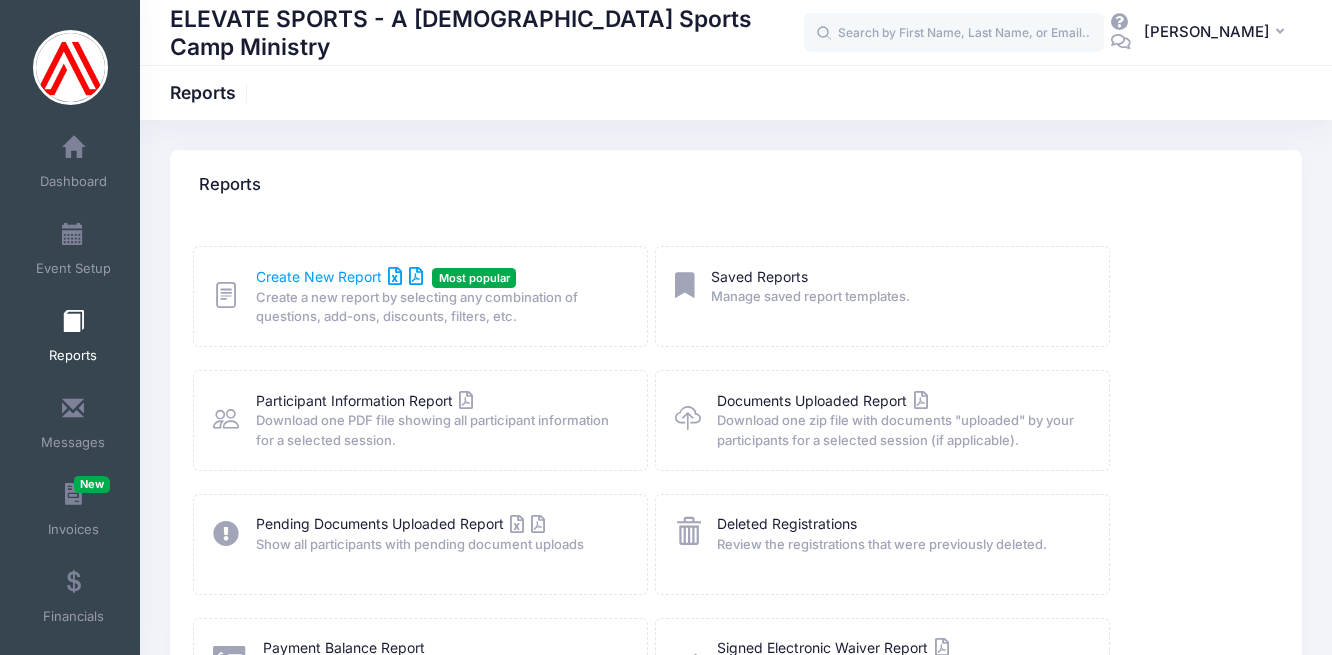 click on "Create New Report" at bounding box center [339, 276] 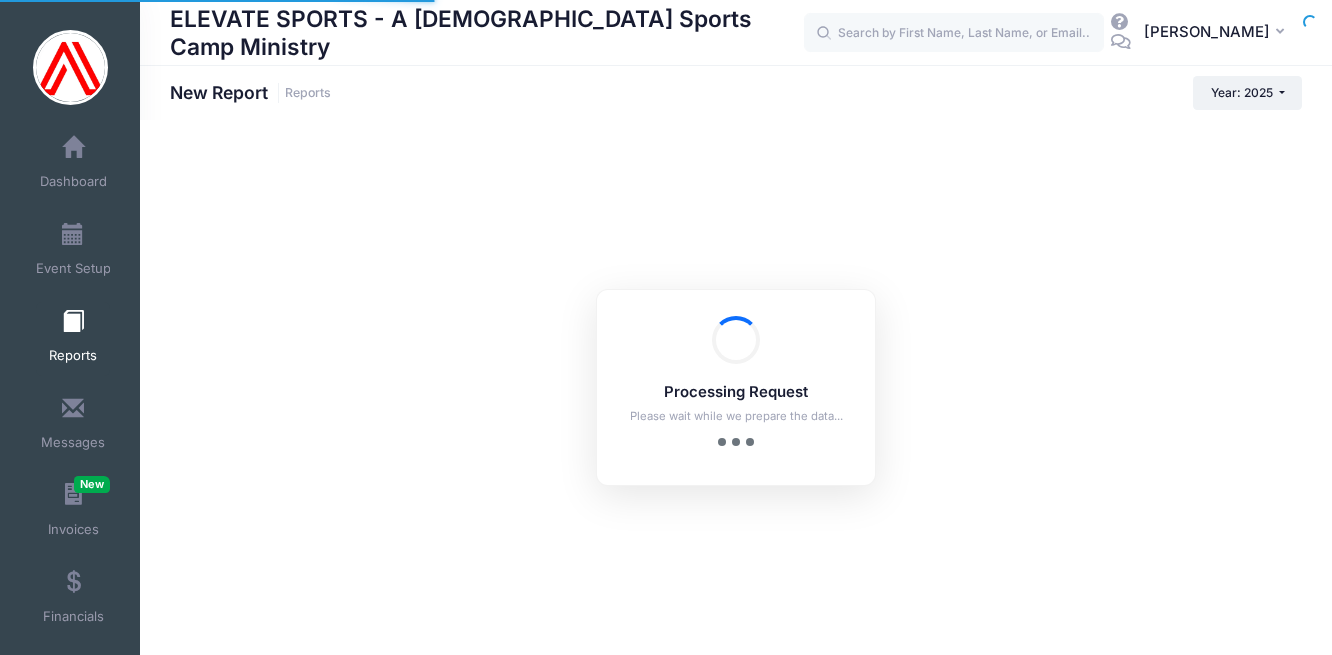 scroll, scrollTop: 0, scrollLeft: 0, axis: both 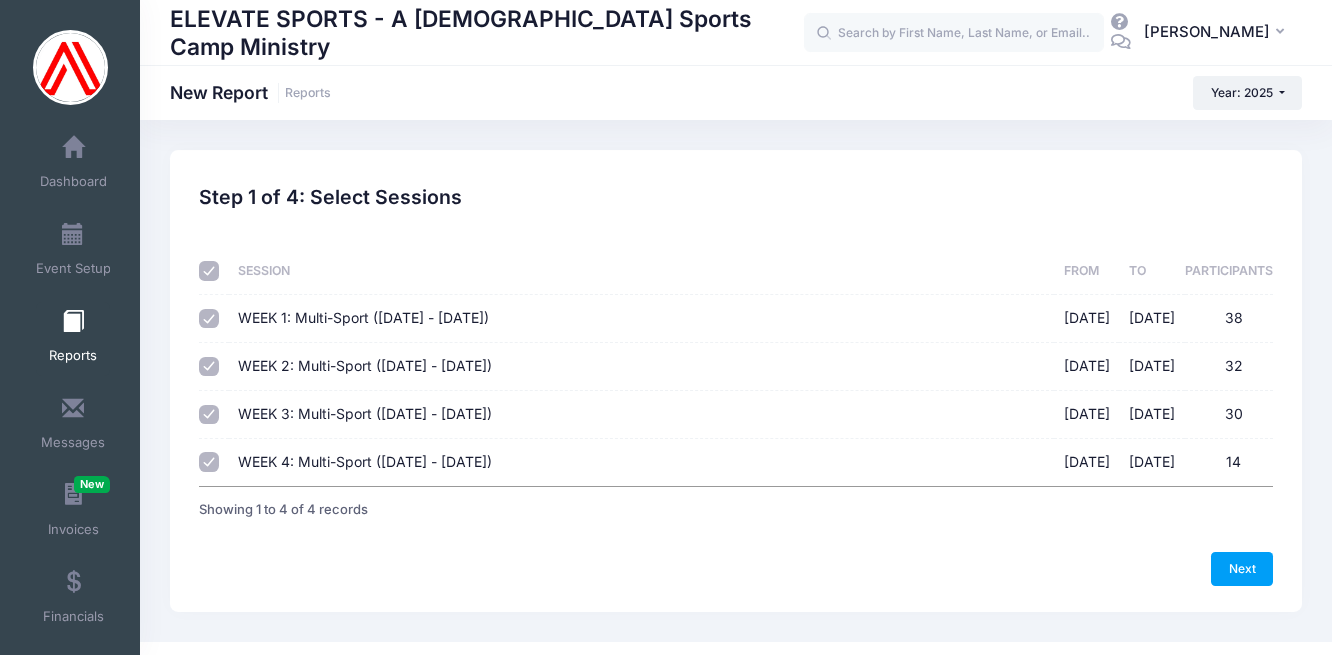 click at bounding box center [209, 271] 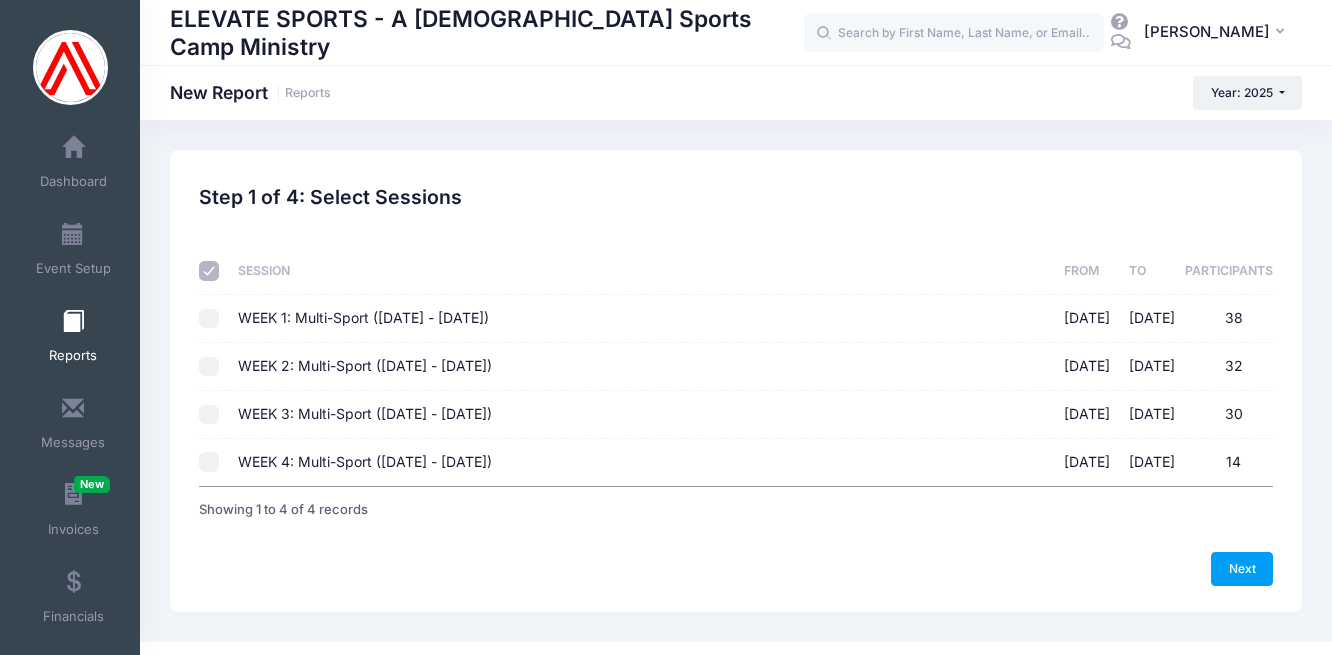 checkbox on "false" 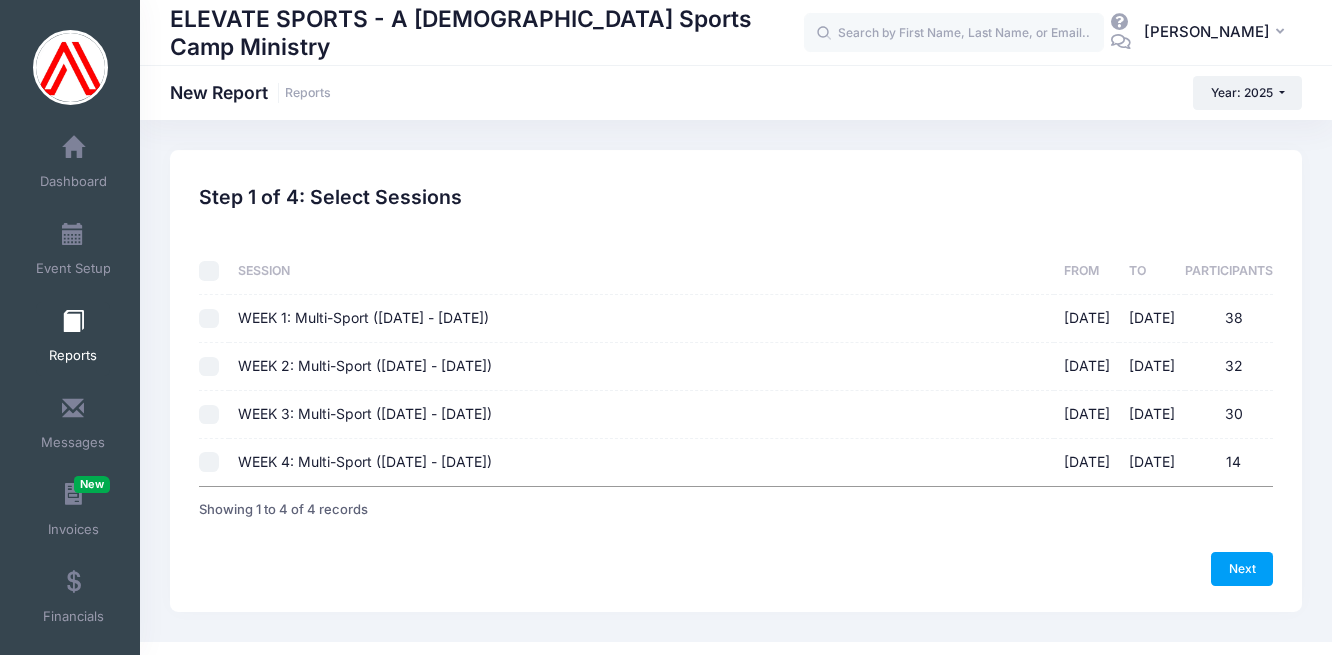 checkbox on "false" 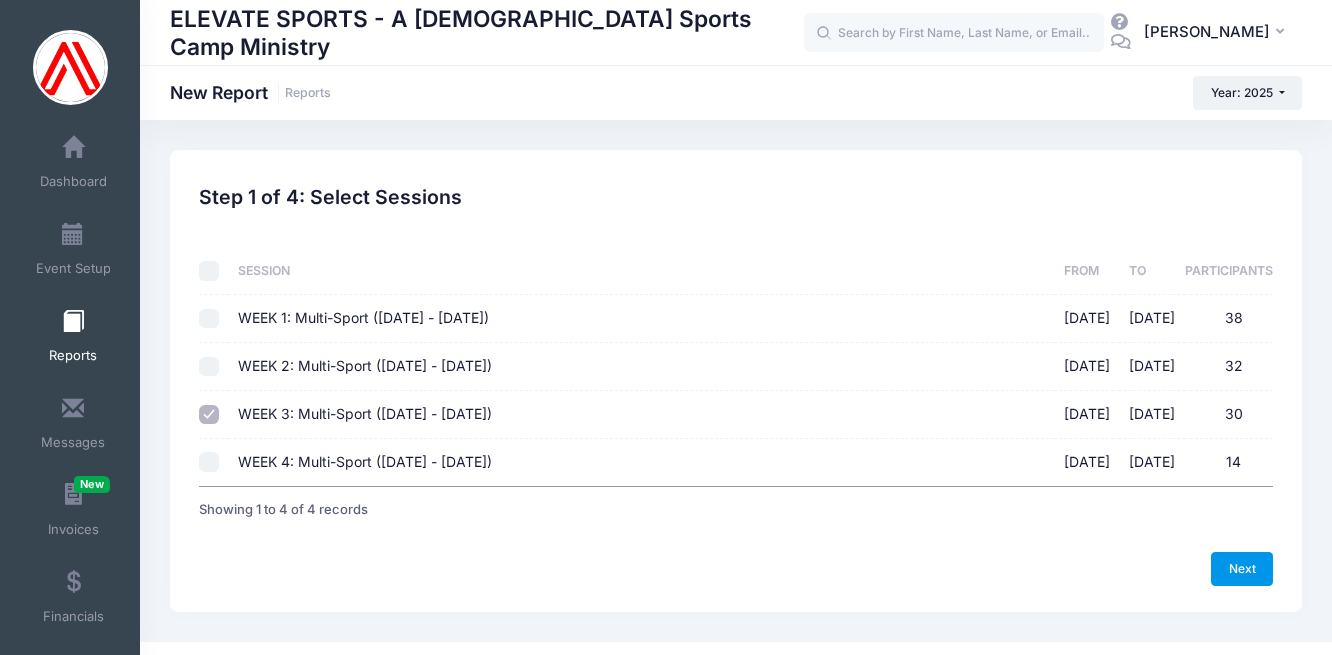 click on "Next" at bounding box center [1242, 569] 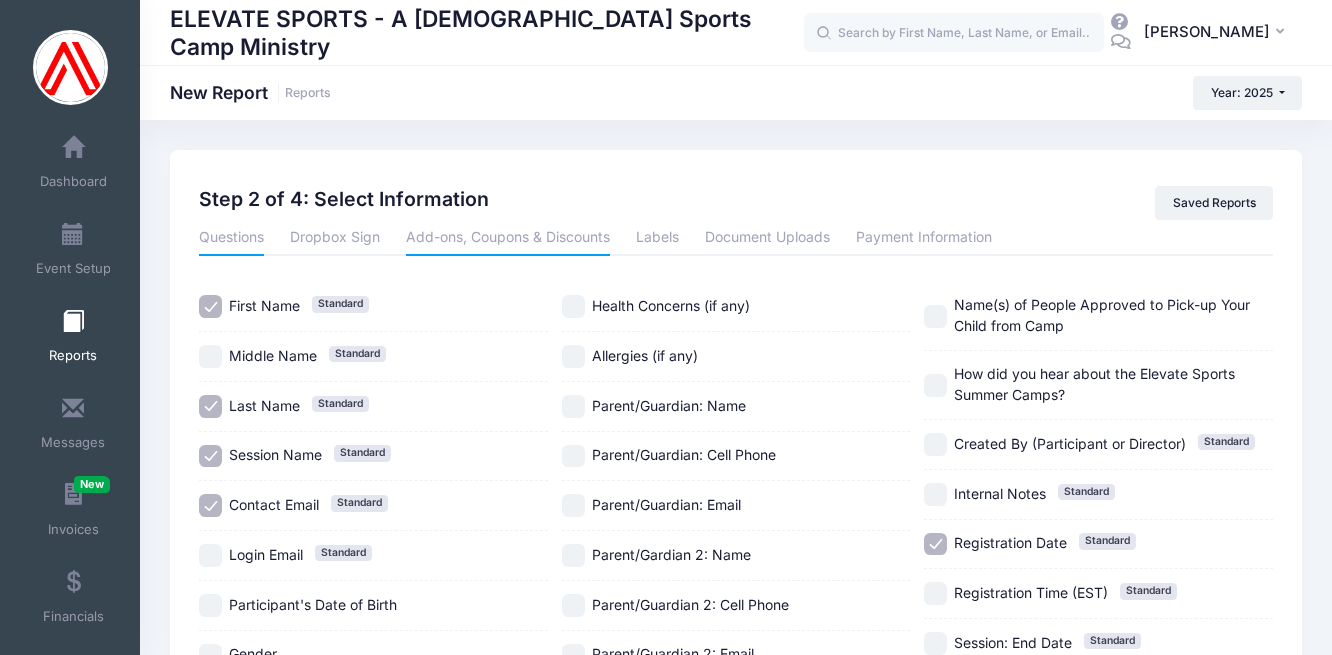 click on "Add-ons, Coupons & Discounts" at bounding box center [508, 238] 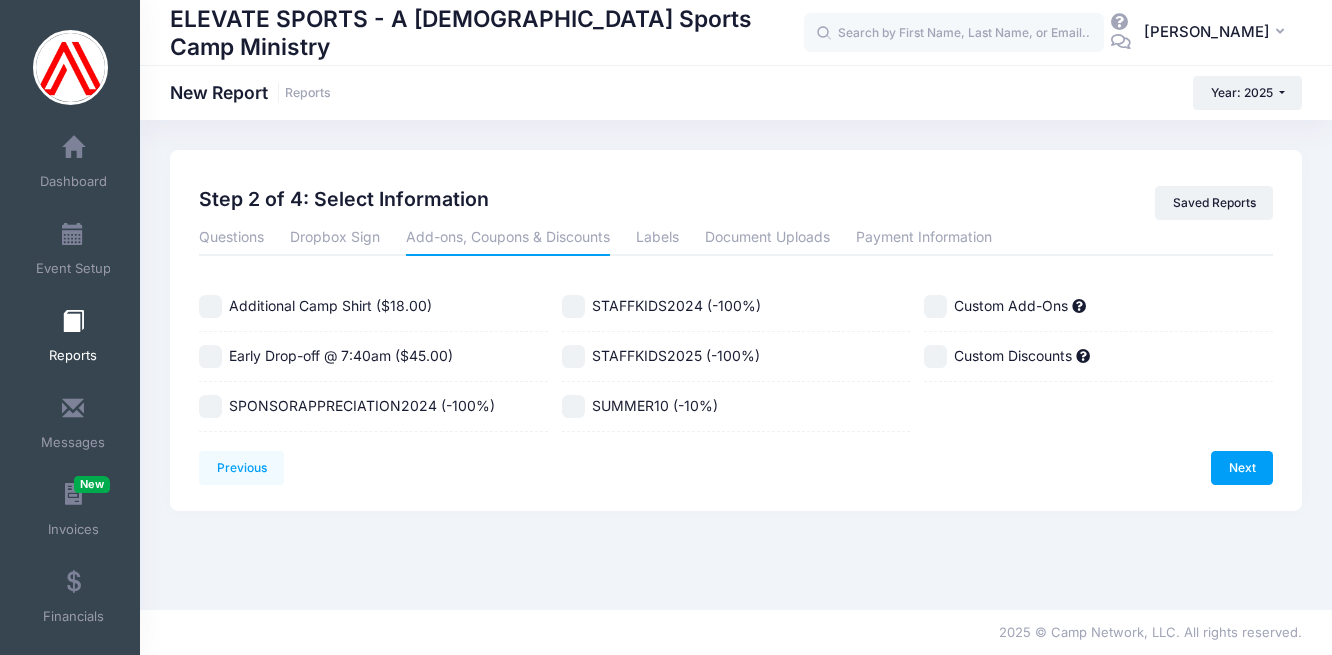 click on "Early Drop-off @ 7:40am ($45.00)" at bounding box center [210, 356] 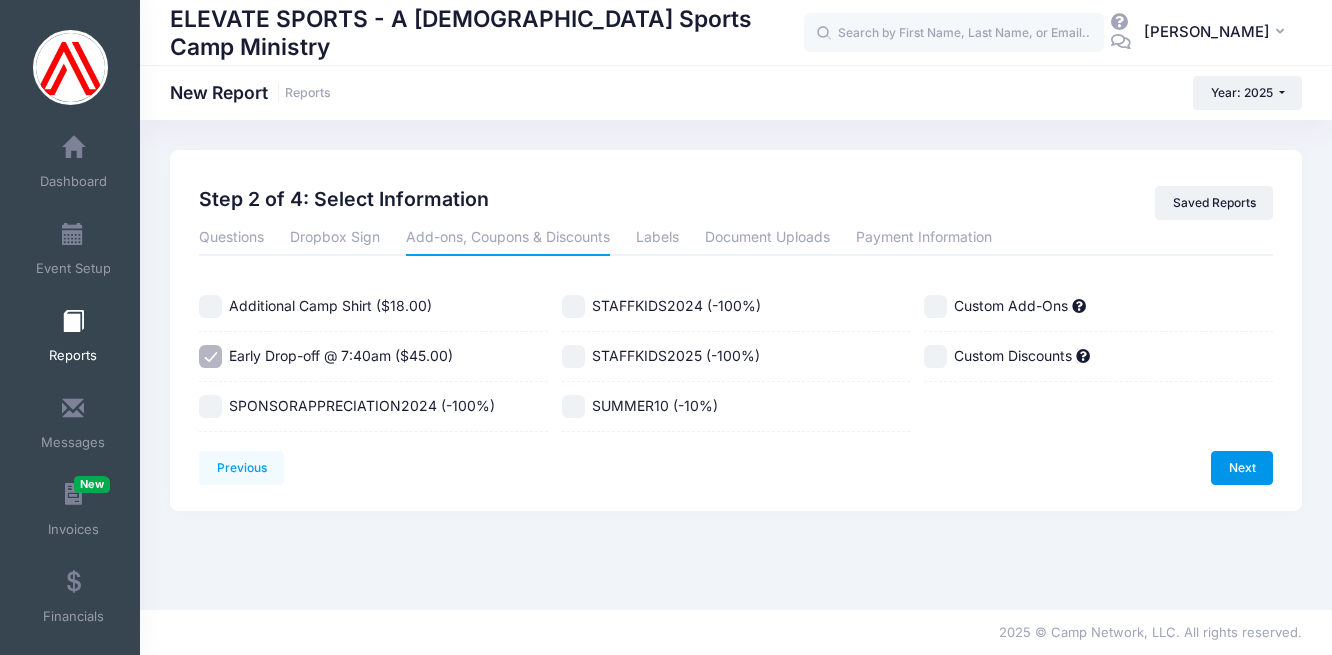 click on "Next" at bounding box center [1242, 468] 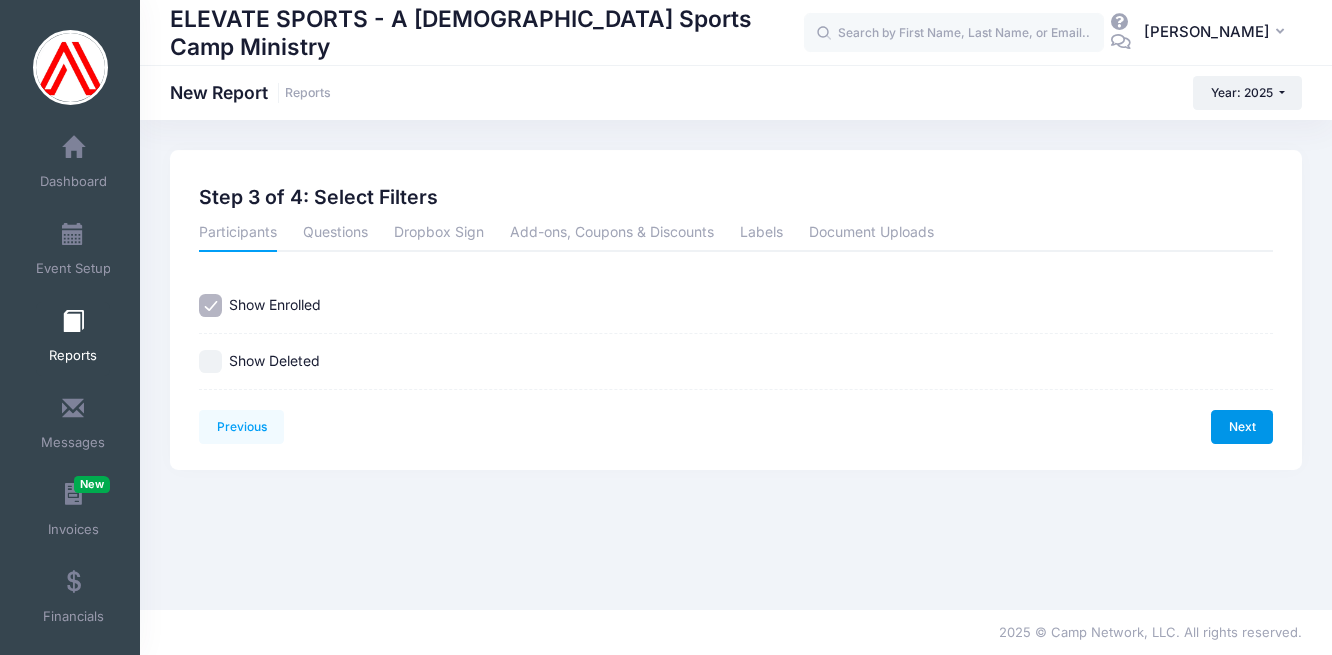 click on "Previous
Next
Step  3  of 4:  Select Filters
1  Select Sessions
2 Select Information
3  Select Filters
4 Create Report
Created By Participant
Added by Director
Step 1 of 4: Select Sessions
Sessions
Session" at bounding box center (736, 310) 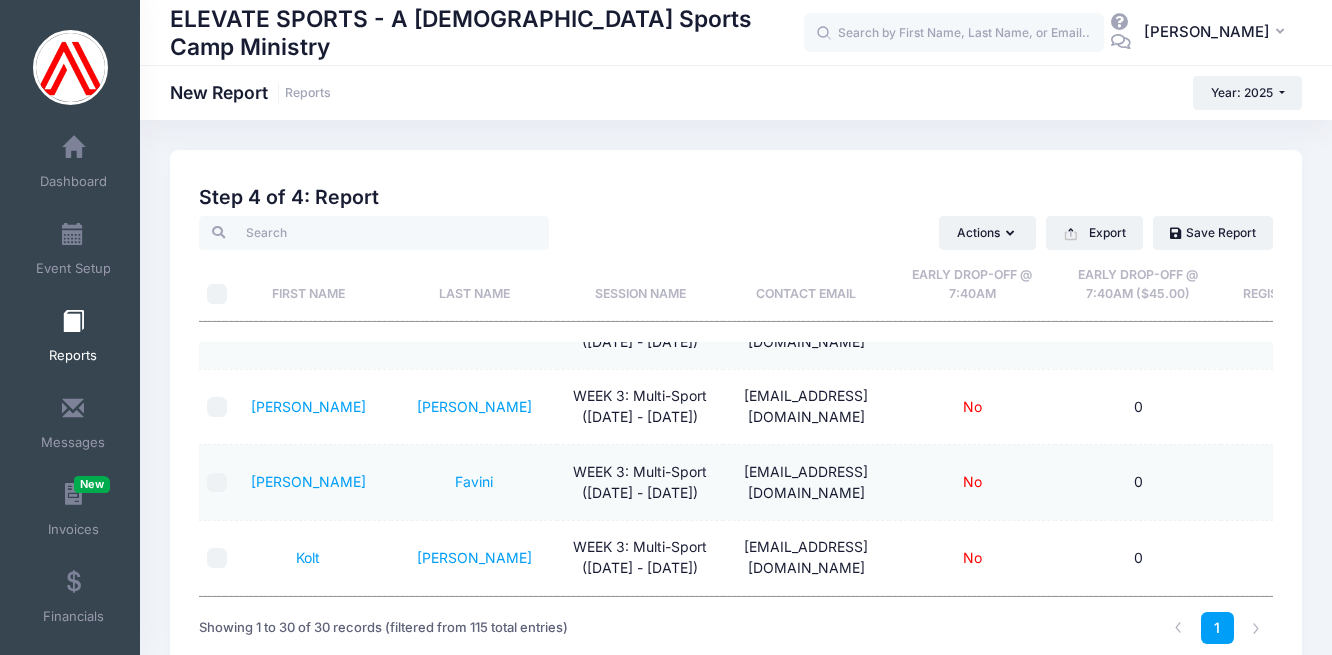 scroll, scrollTop: 186, scrollLeft: 3, axis: both 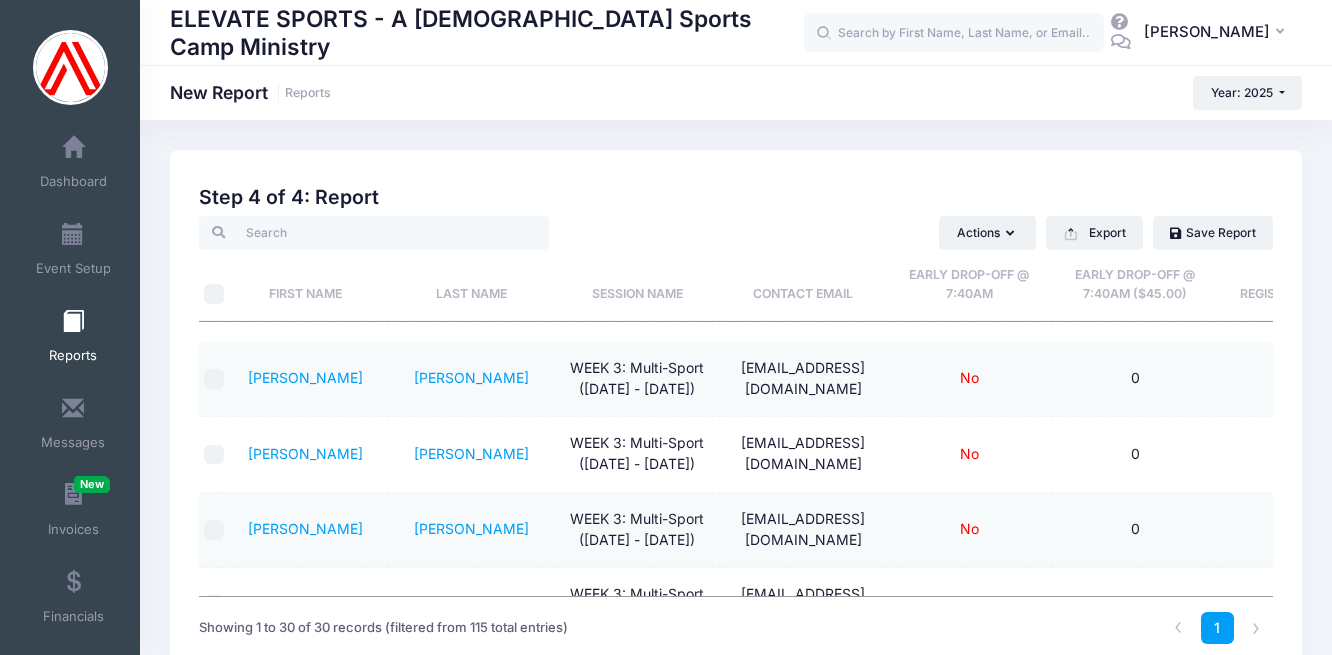 click on "Early Drop-off @ 7:40am" at bounding box center (969, 285) 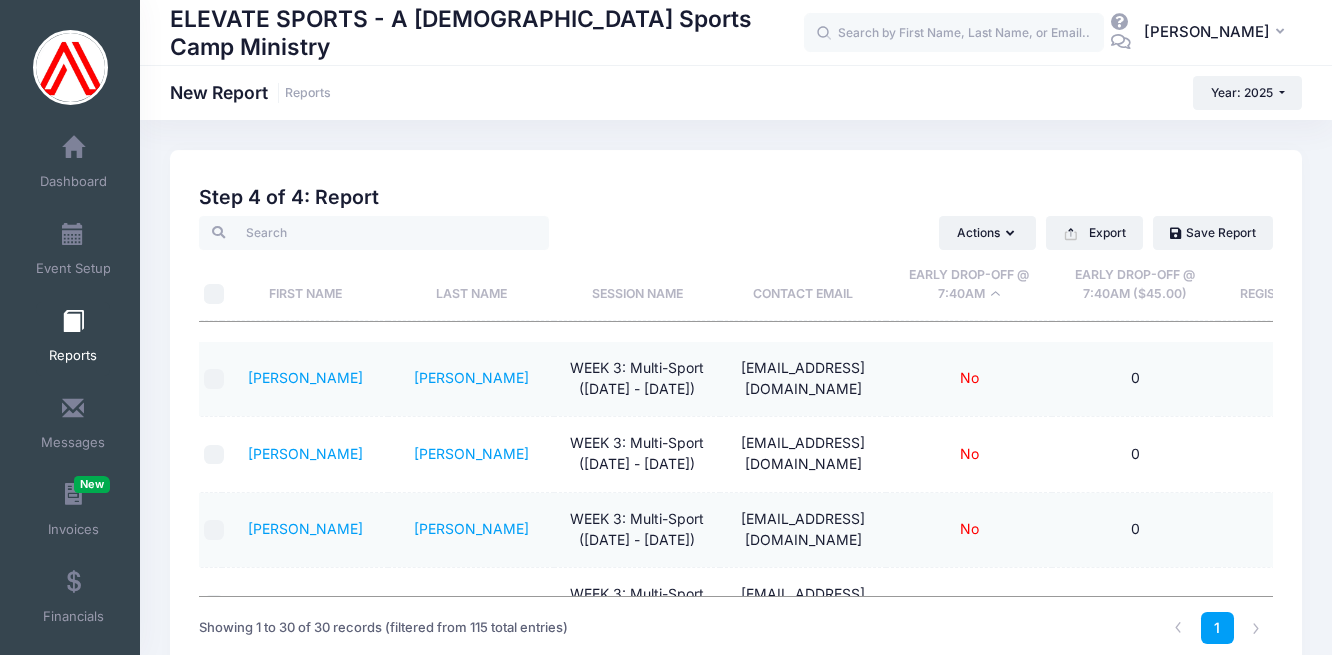 click on "Early Drop-off @ 7:40am" at bounding box center [969, 285] 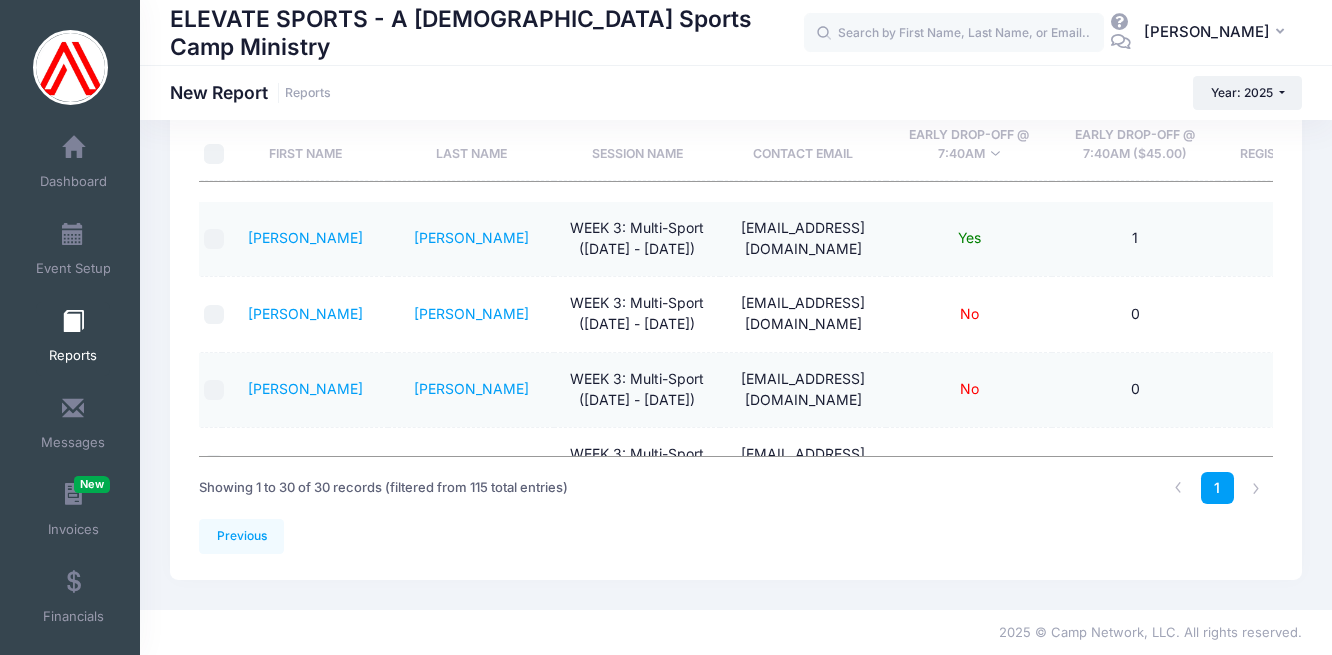 scroll, scrollTop: 139, scrollLeft: 0, axis: vertical 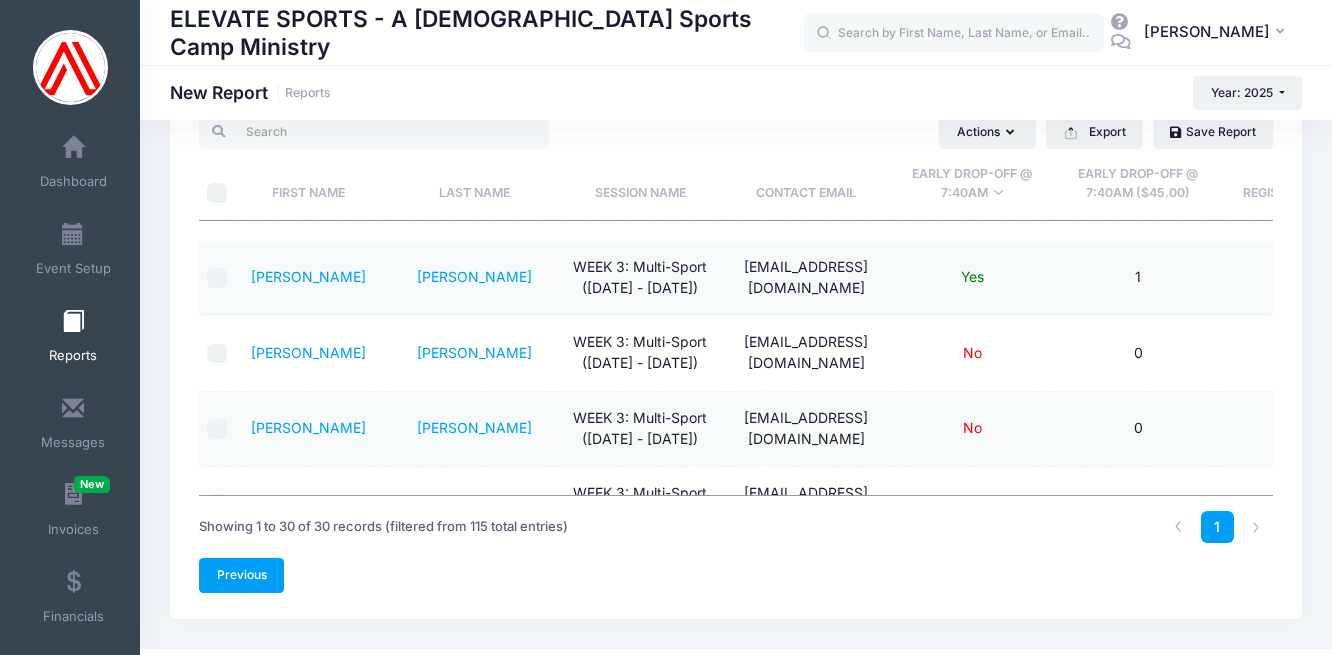 click on "Previous" at bounding box center [241, 575] 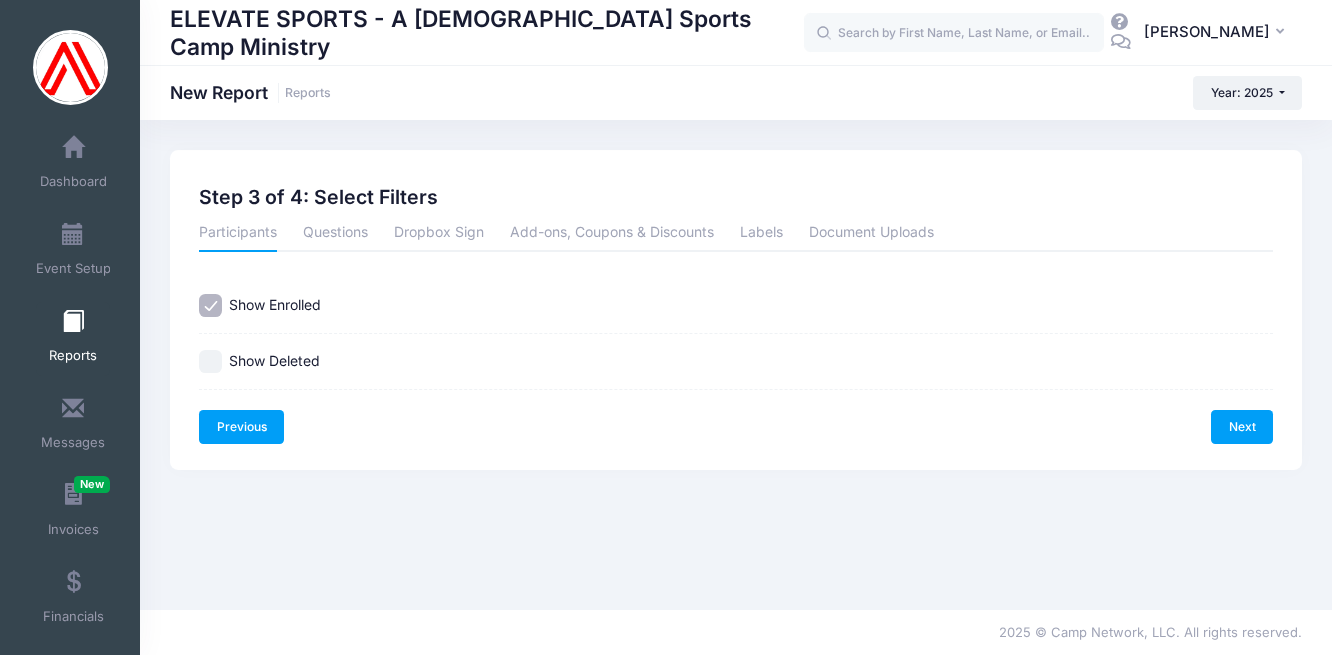click on "Previous" at bounding box center [241, 427] 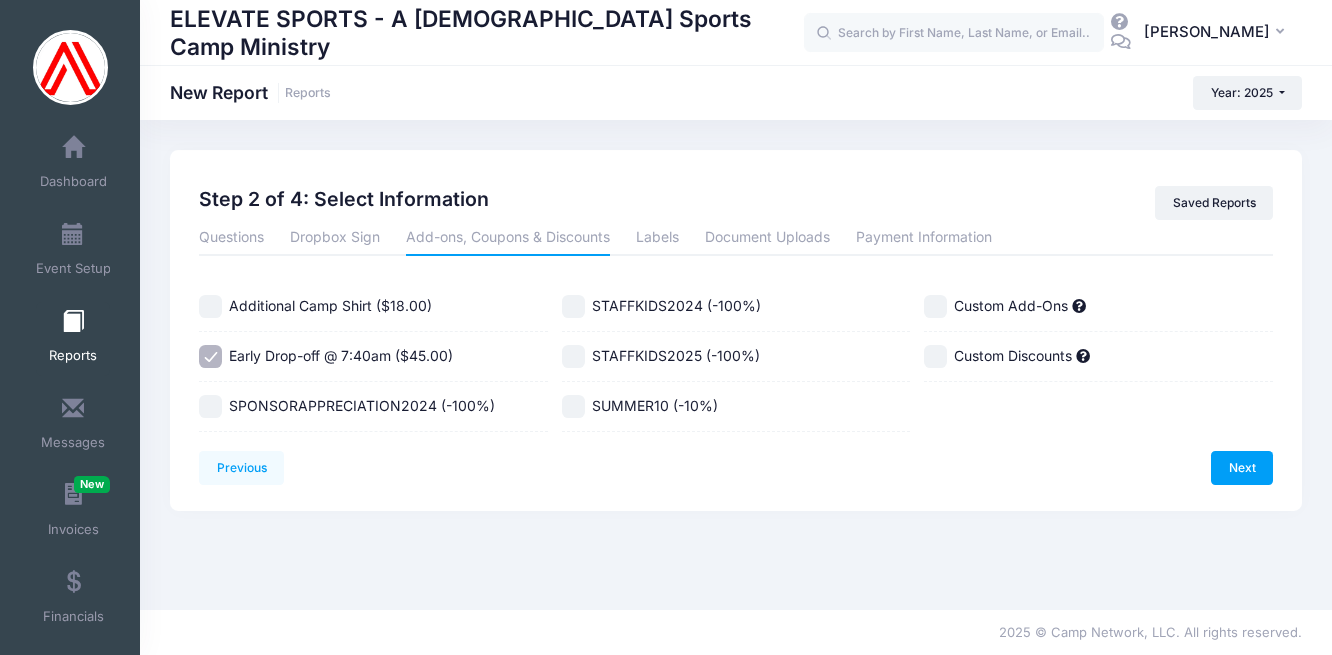 click on "Additional Camp Shirt ($18.00)" at bounding box center (210, 306) 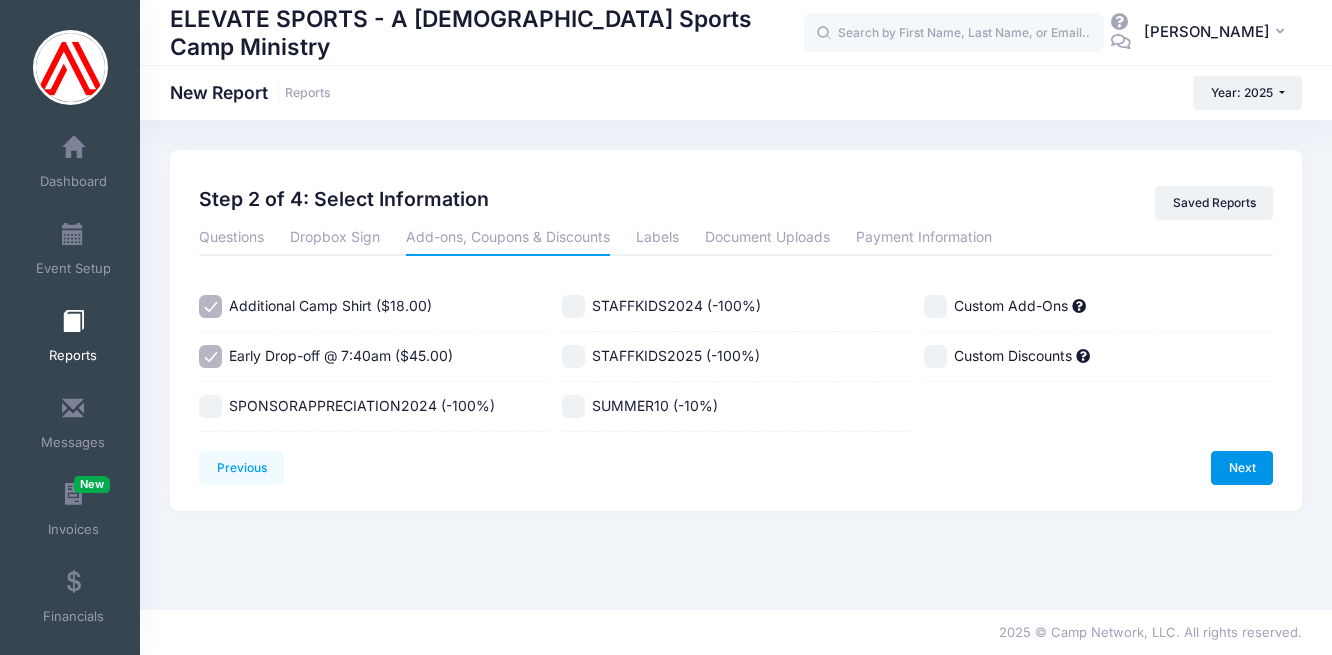 click on "Next" at bounding box center [1242, 468] 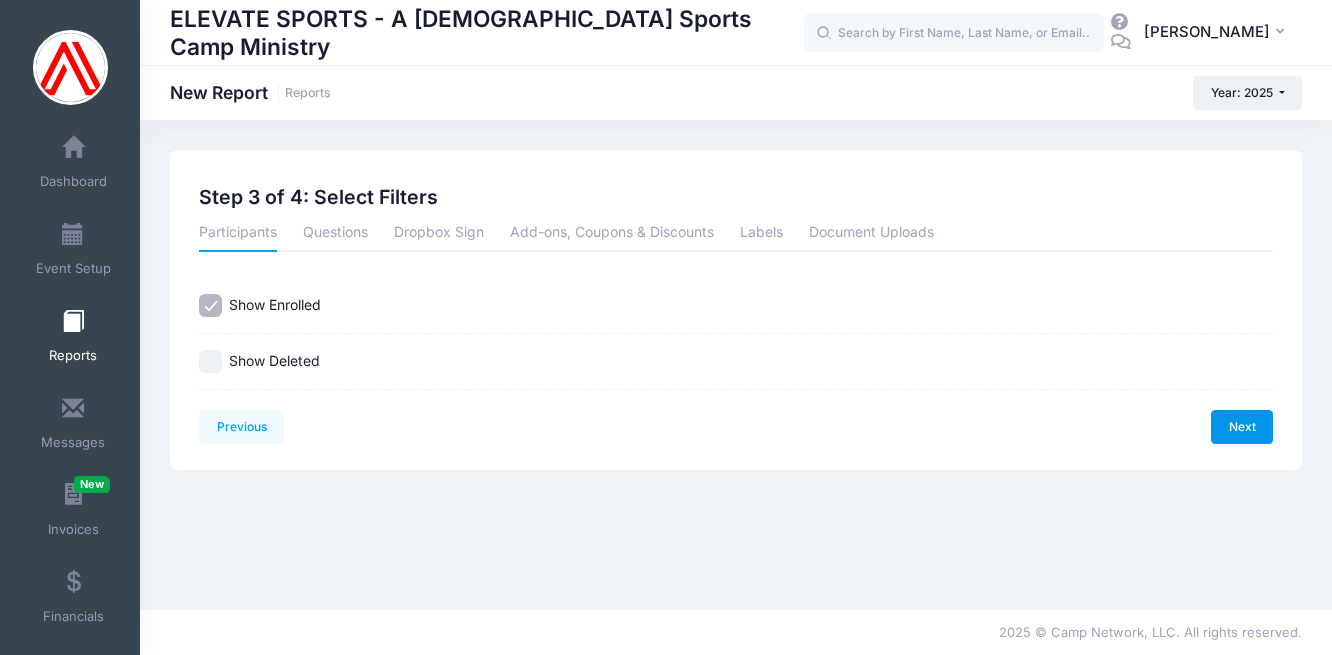 click on "Next" at bounding box center [1242, 427] 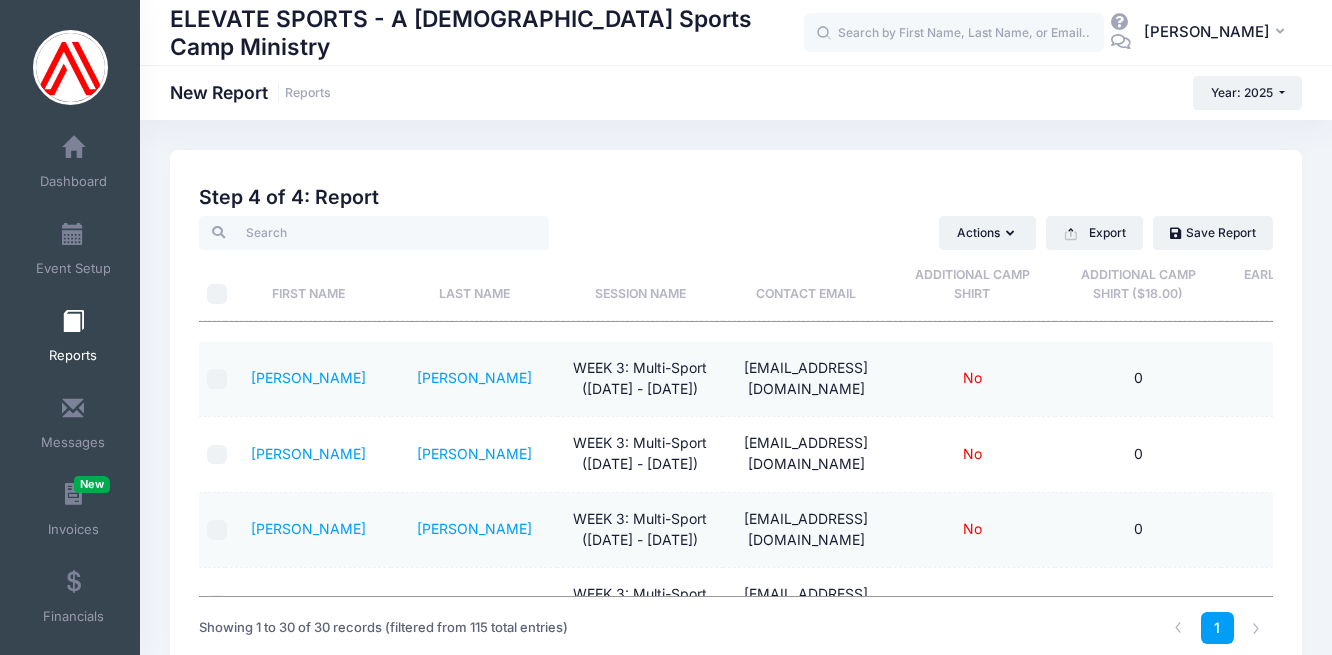 click on "Additional Camp Shirt" at bounding box center [972, 285] 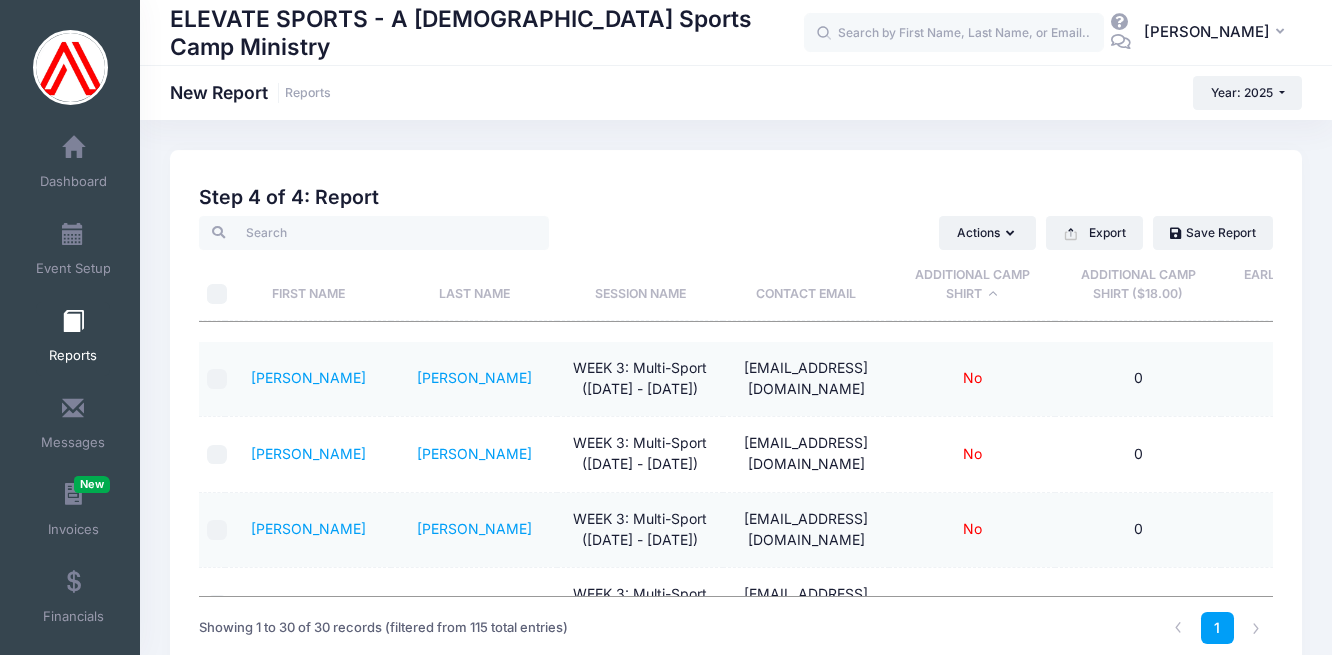 click on "Additional Camp Shirt" at bounding box center [972, 285] 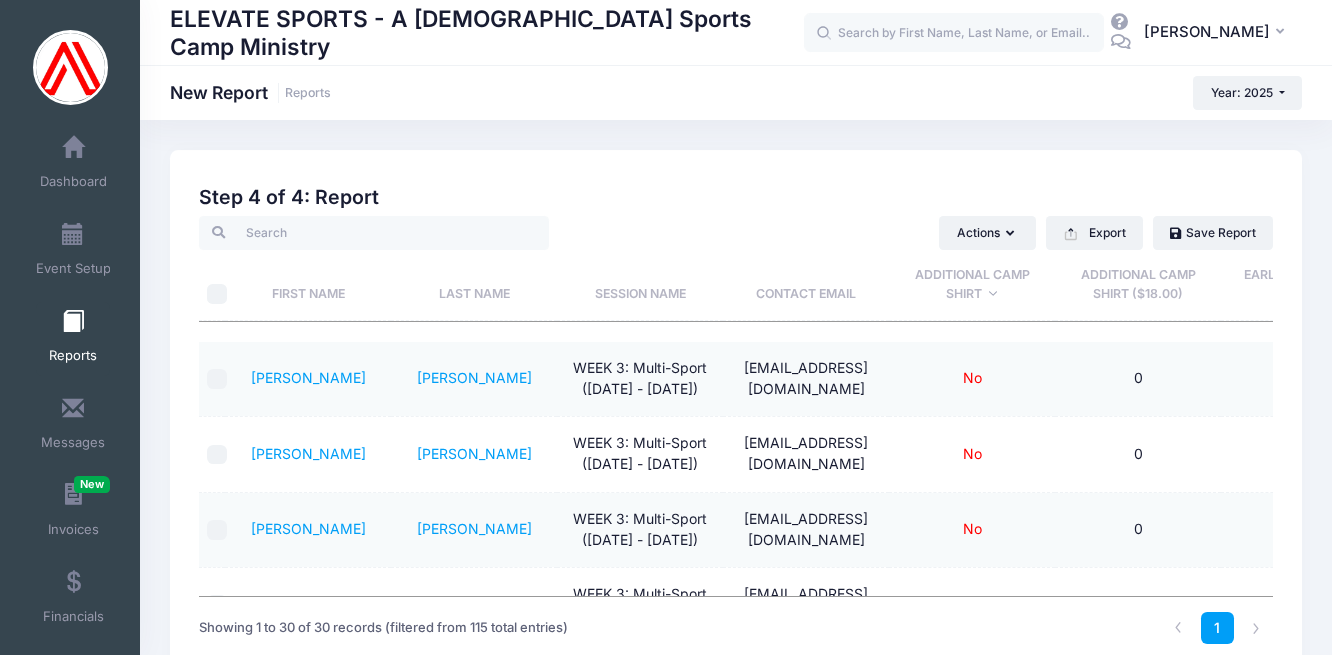 scroll, scrollTop: 0, scrollLeft: 0, axis: both 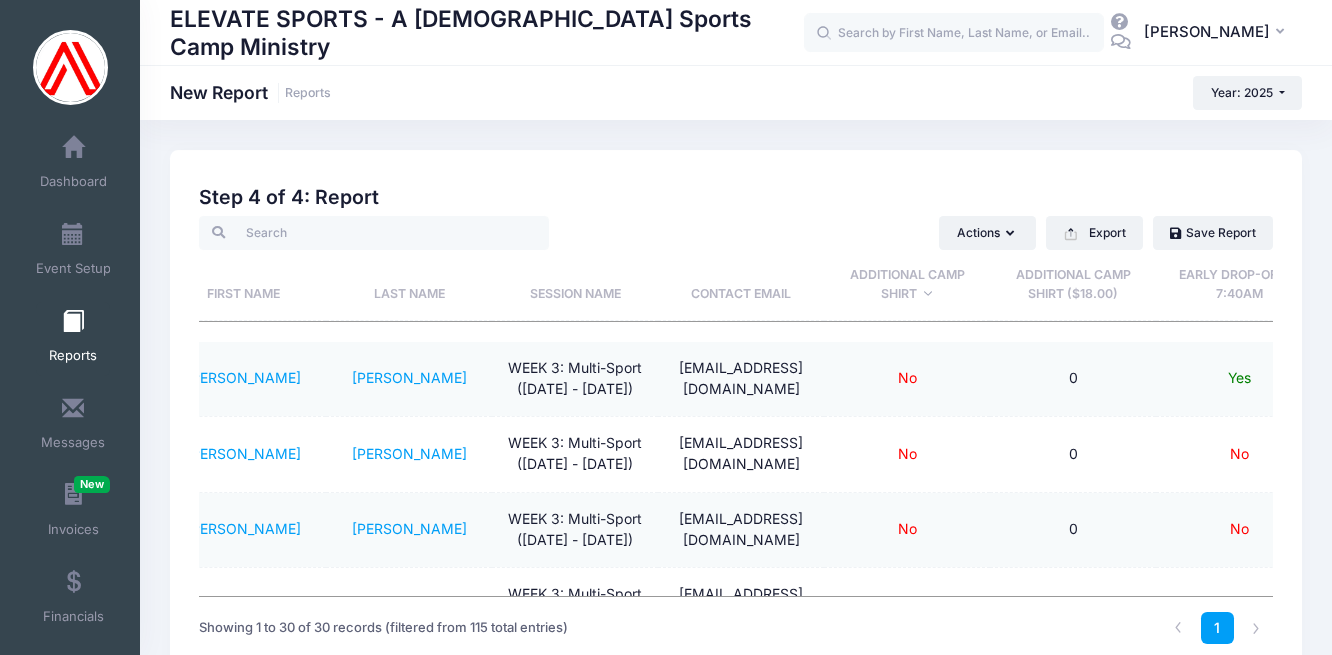 click on "Early Drop-off @ 7:40am" at bounding box center [1239, 285] 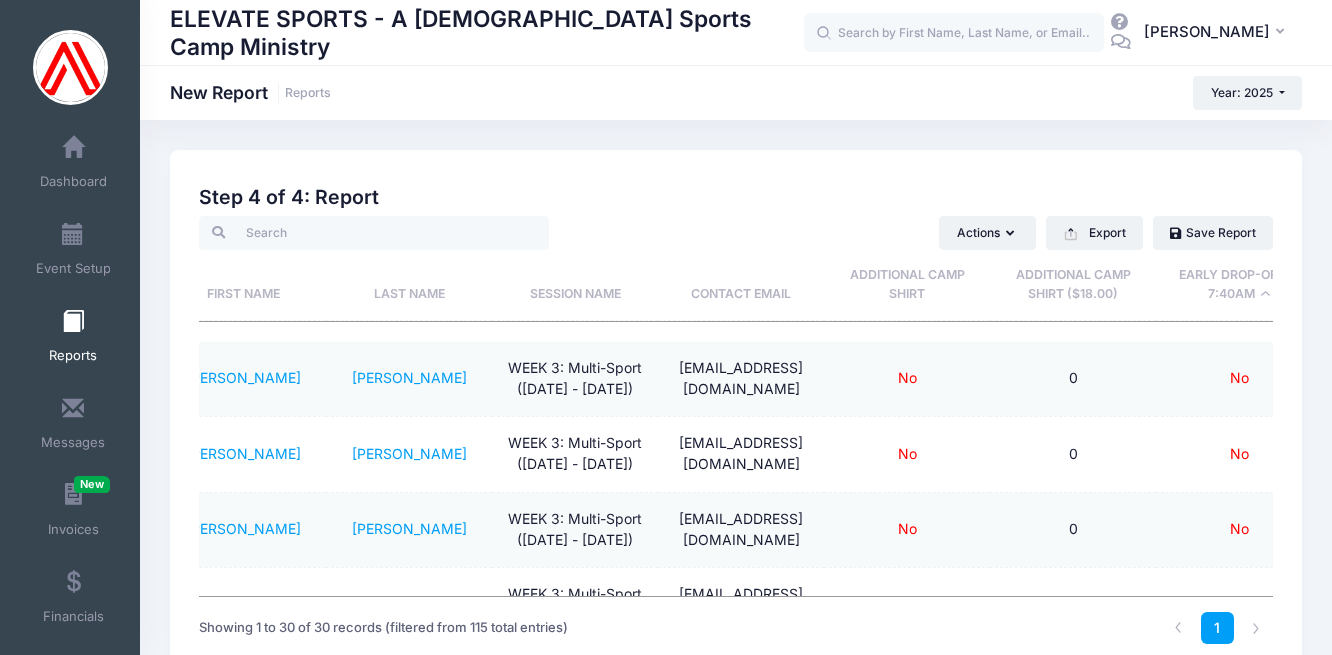 click on "Early Drop-off @ 7:40am" at bounding box center [1239, 285] 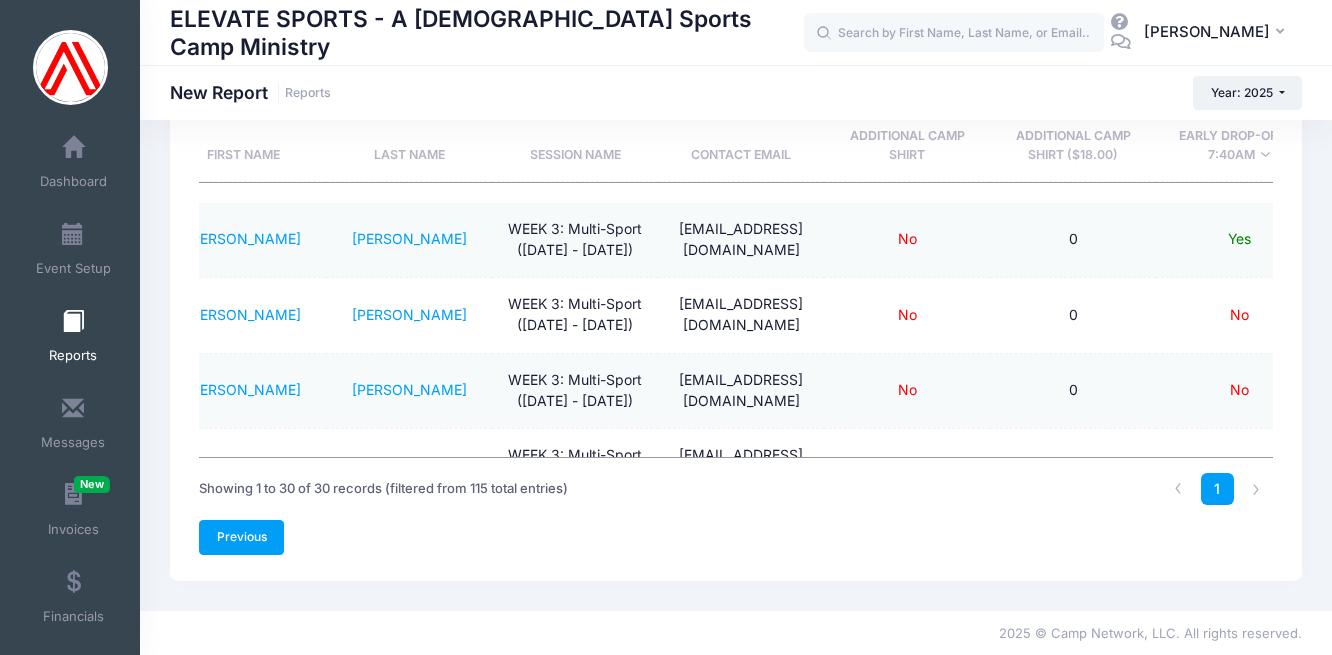 click on "Previous" at bounding box center (241, 537) 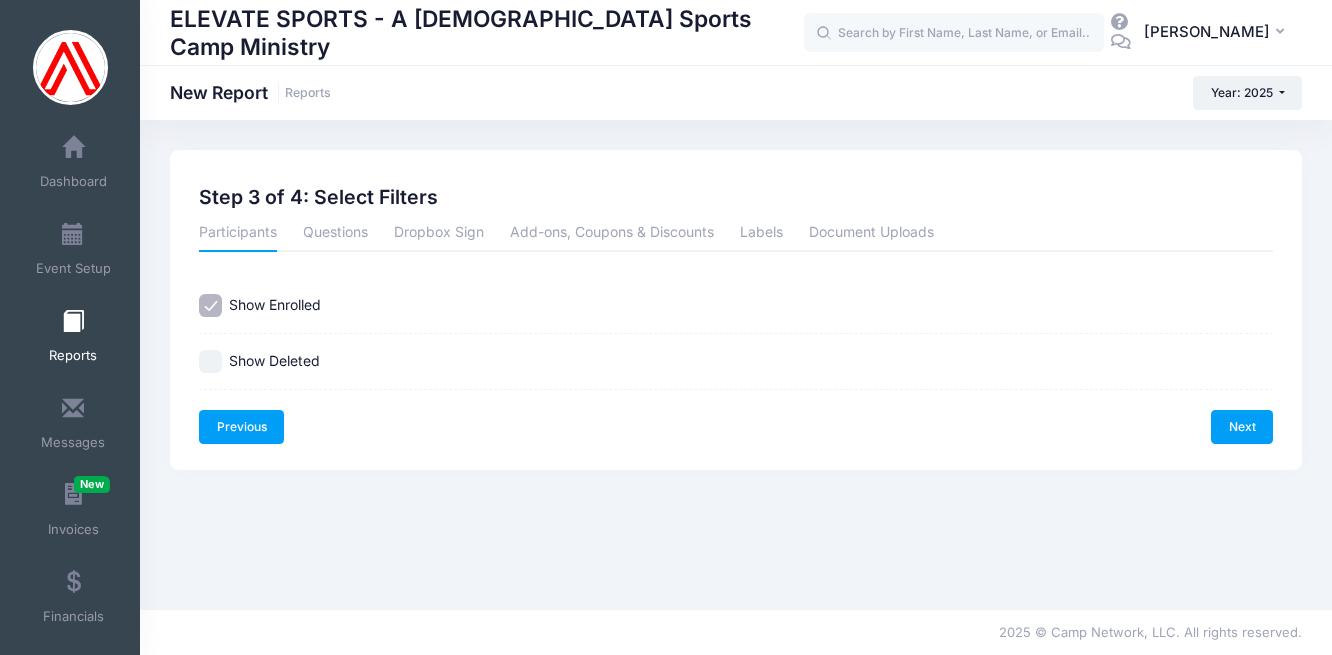 click on "Previous" at bounding box center (241, 427) 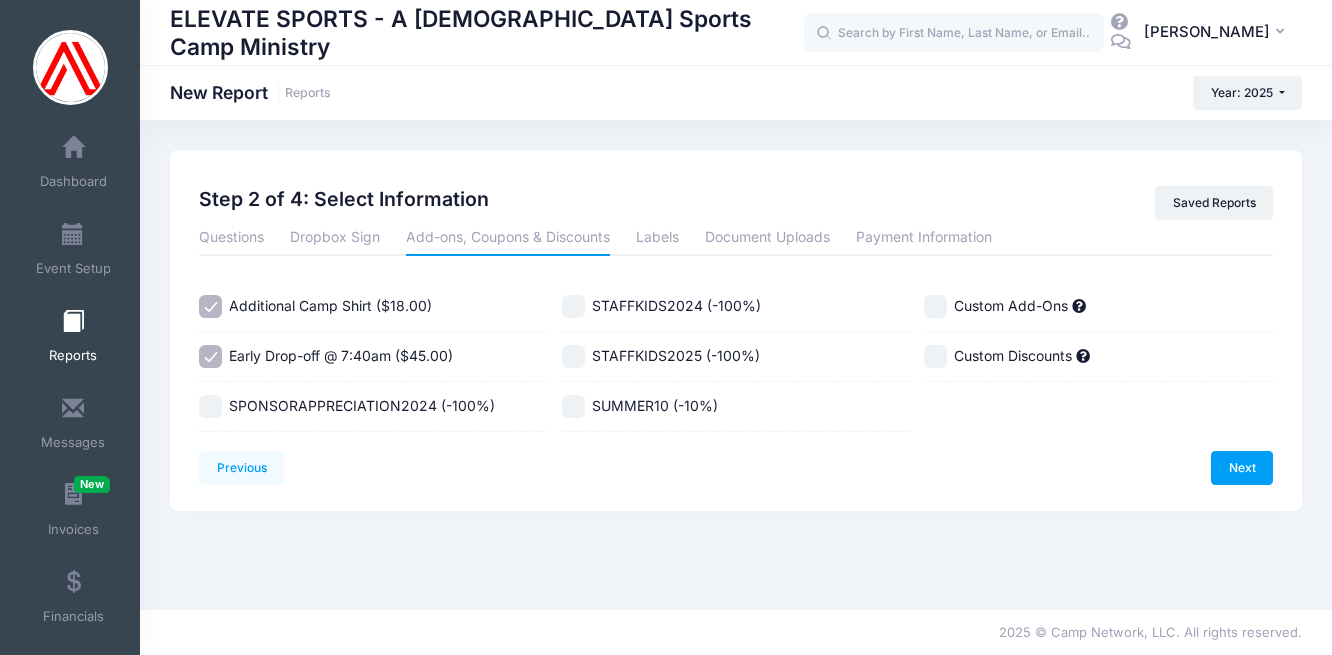click on "Additional Camp Shirt ($18.00)" at bounding box center (210, 306) 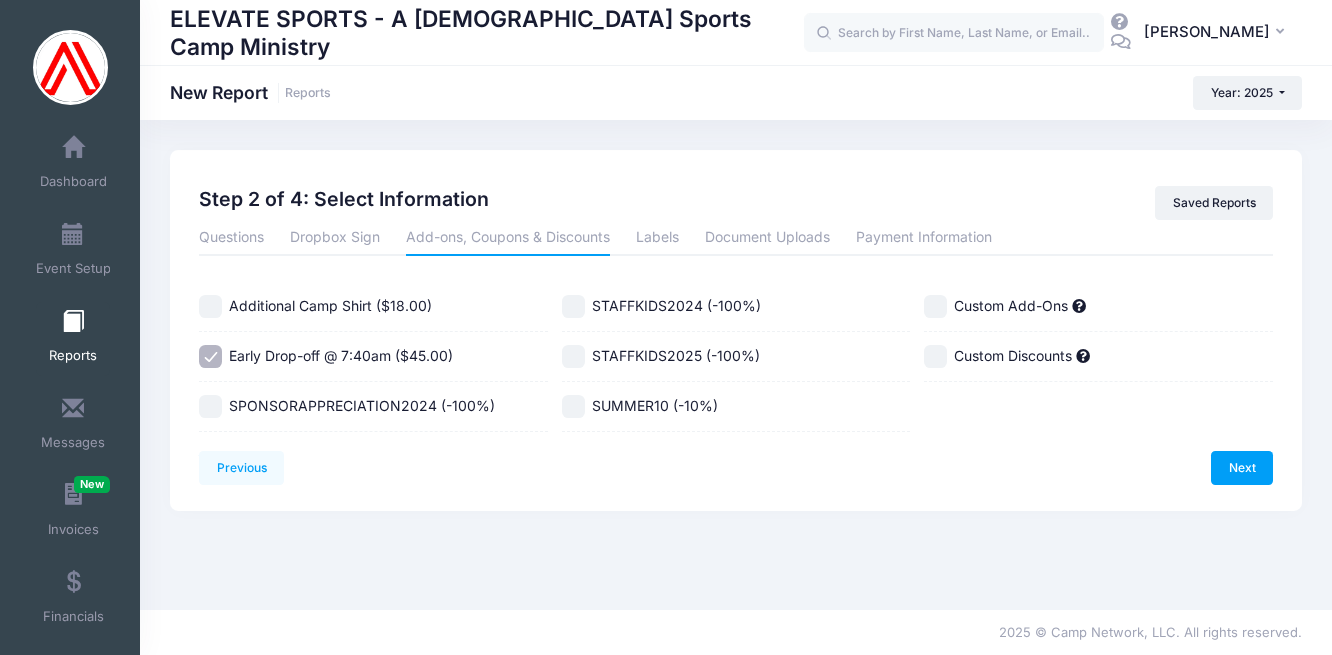 click on "Early Drop-off @ 7:40am ($45.00)" at bounding box center [210, 356] 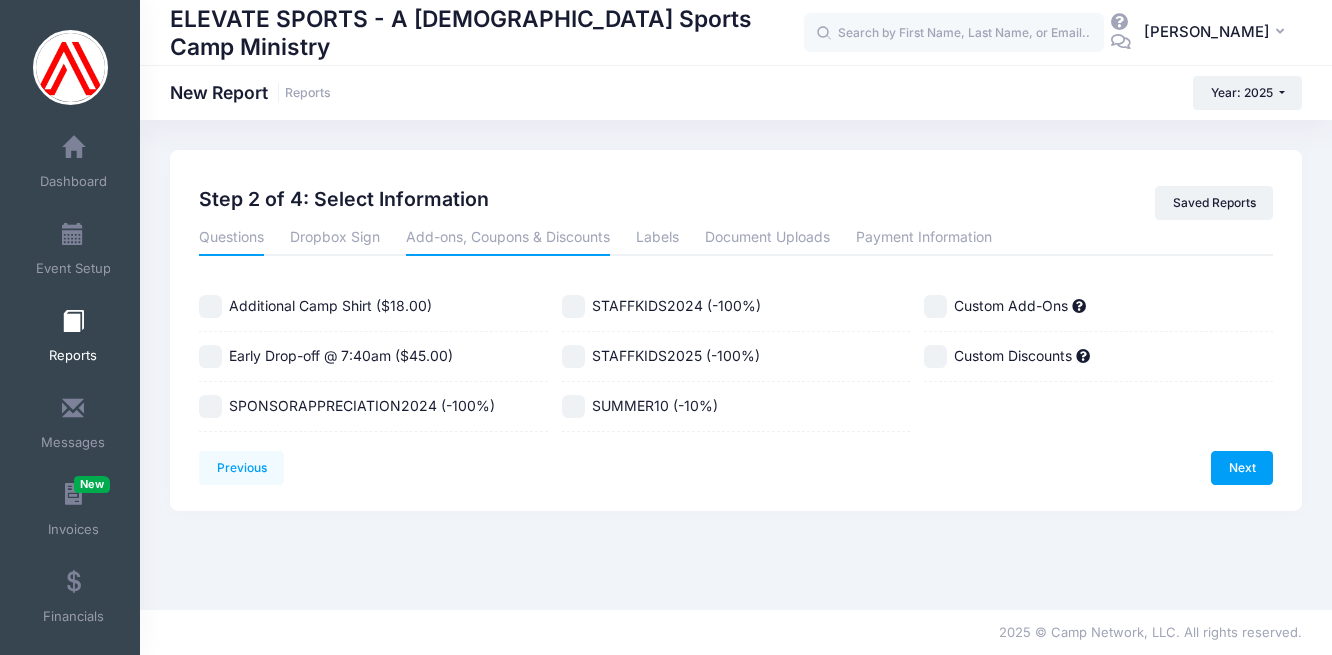 click on "Questions" at bounding box center [231, 238] 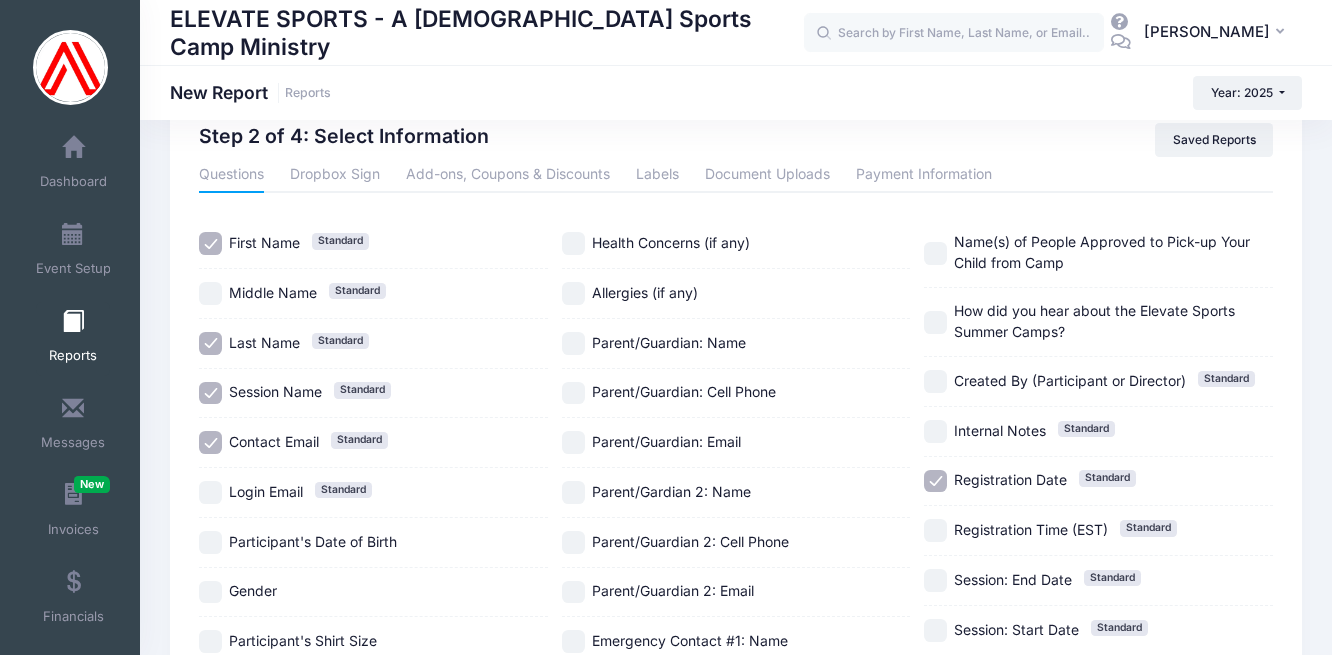 click on "Contact Email Standard" at bounding box center (210, 442) 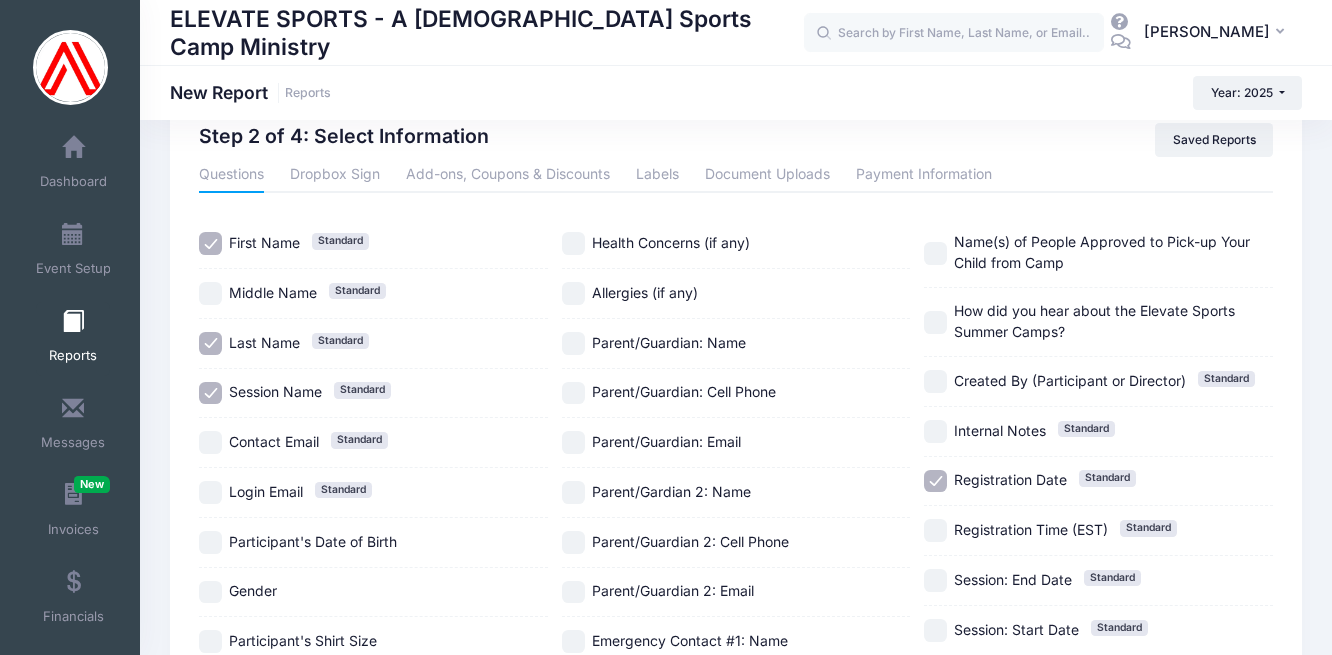 click on "Session Name Standard" at bounding box center (210, 393) 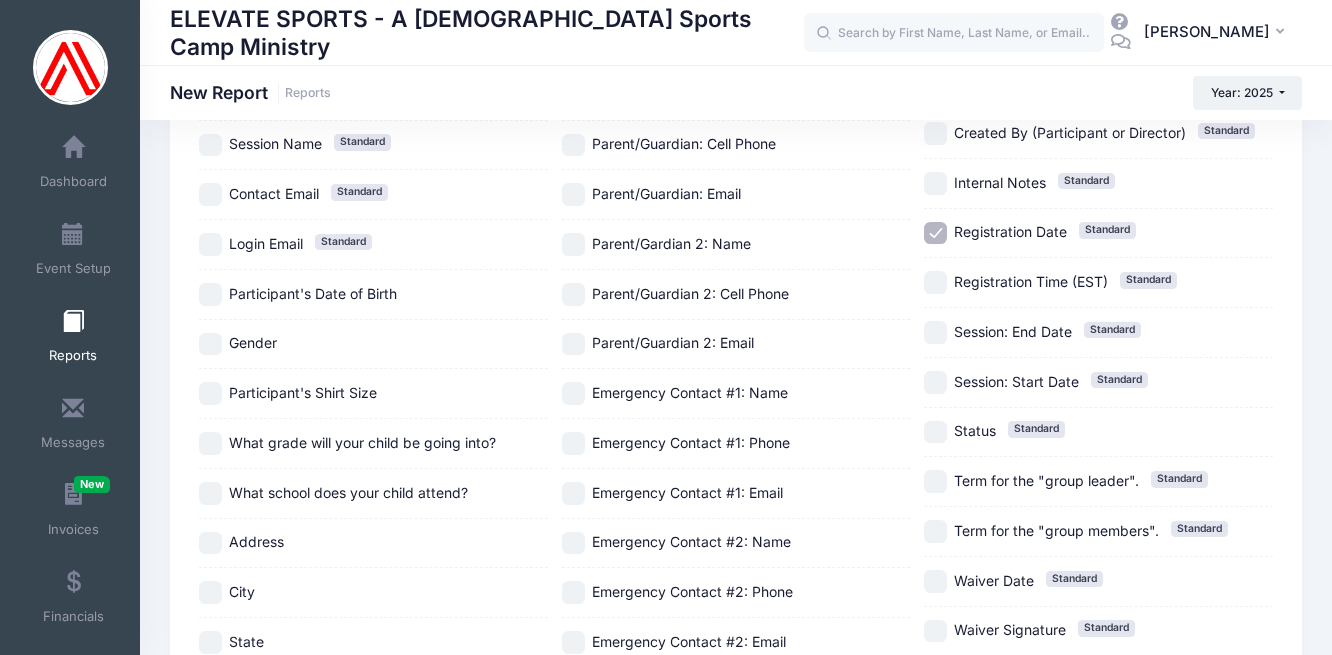 click on "Participant's Shirt Size" at bounding box center [210, 393] 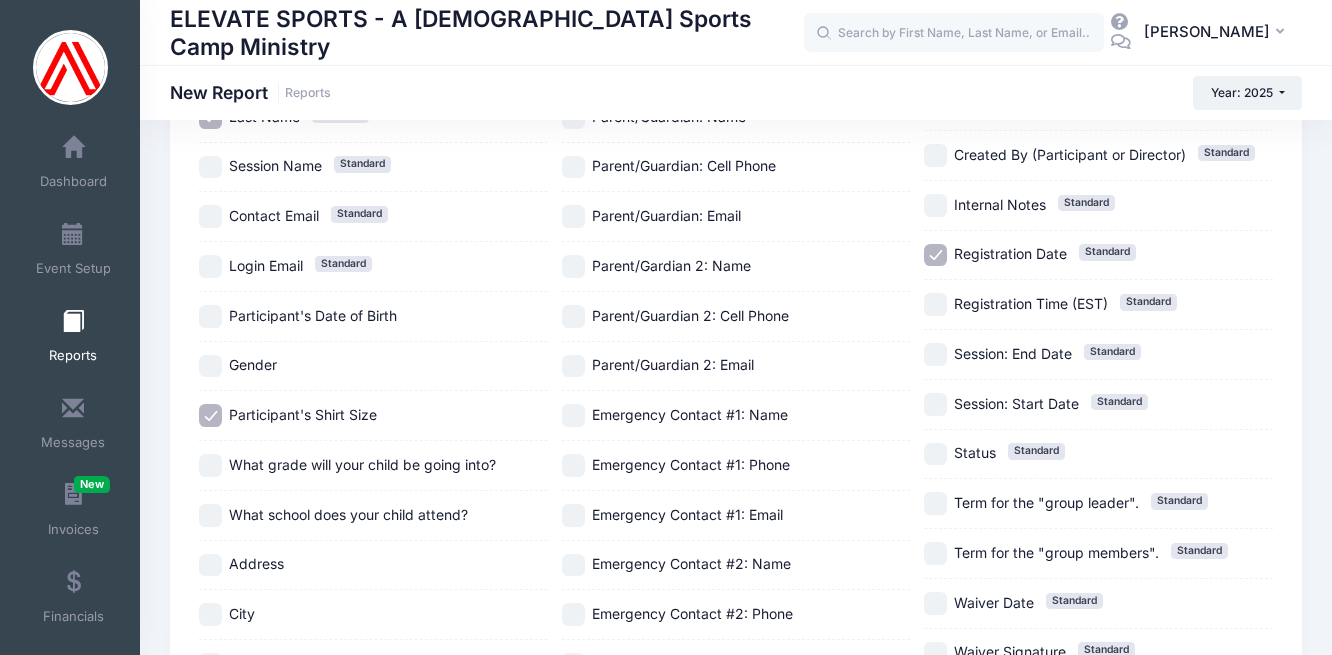 click on "Gender" at bounding box center [210, 366] 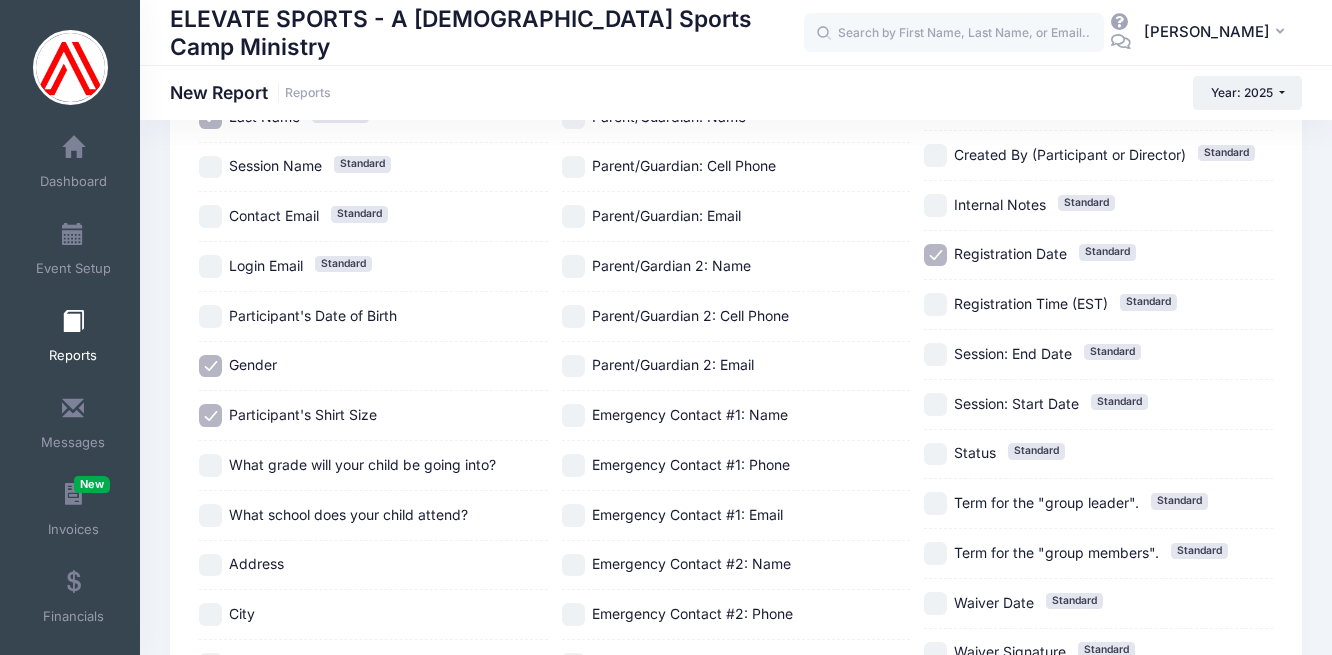 click on "What grade will your child be going into?" at bounding box center (210, 465) 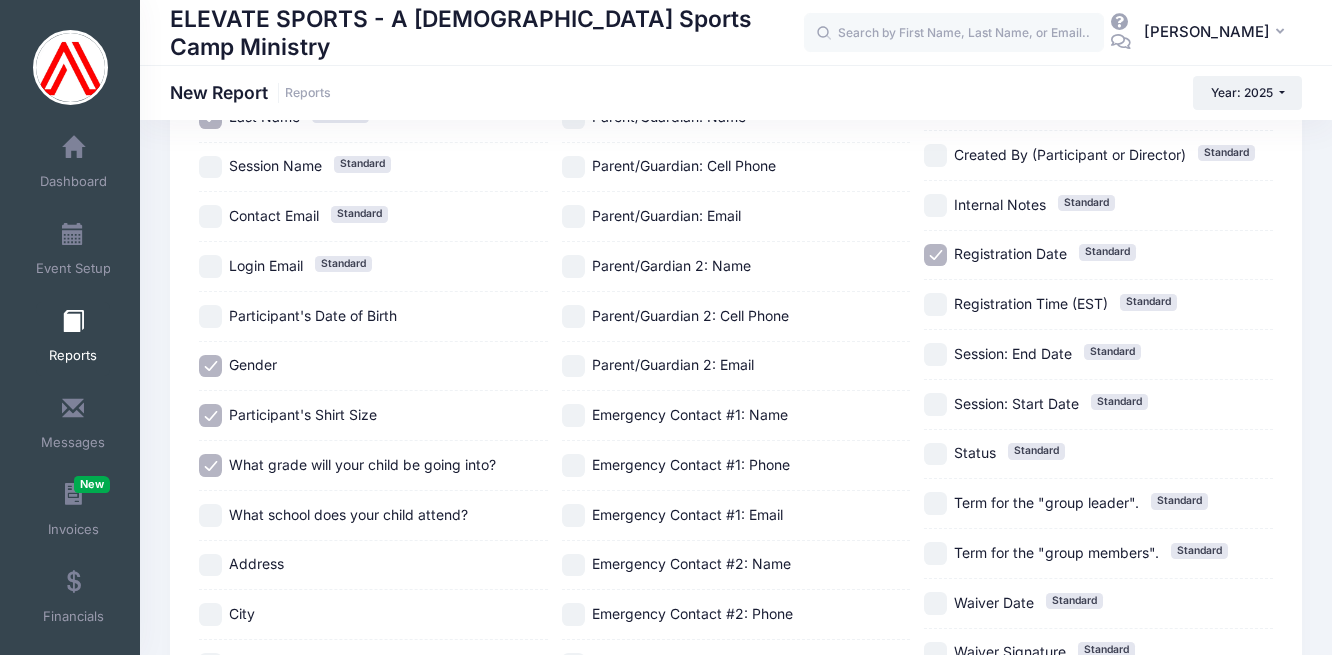 click on "What school does your child attend?" at bounding box center (210, 515) 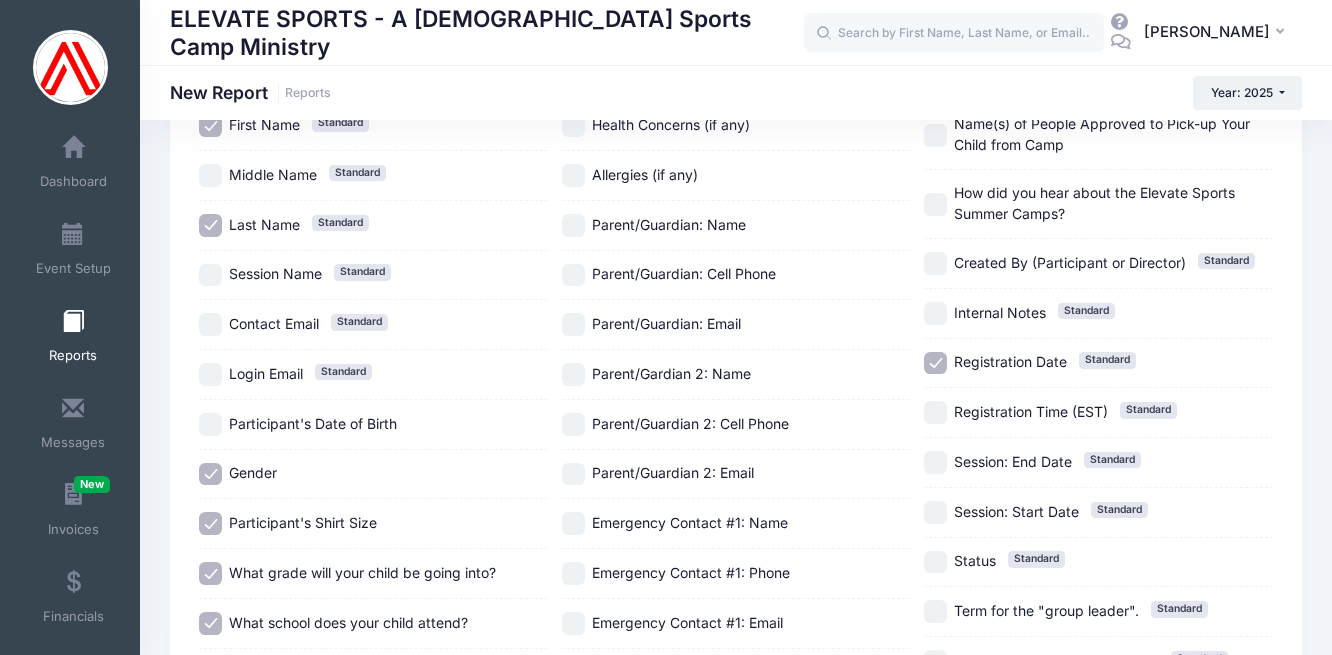 click on "Parent/Guardian: Name" at bounding box center (573, 225) 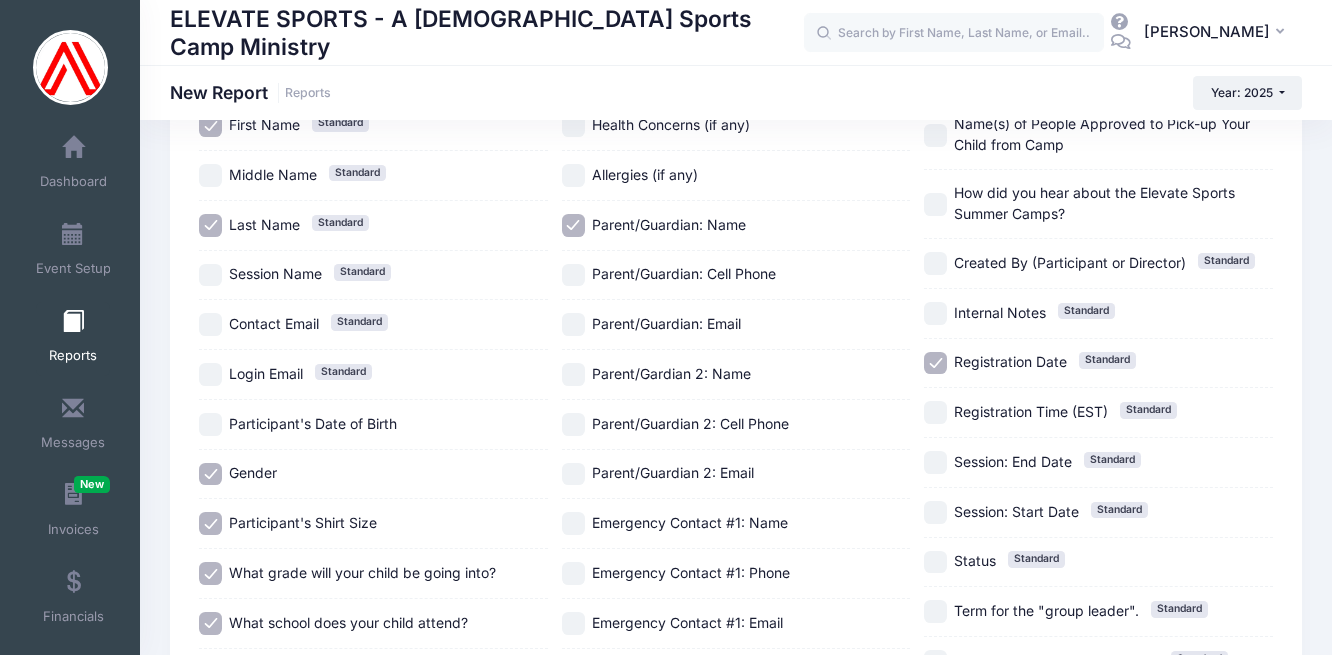 click on "Parent/Guardian: Cell Phone" at bounding box center (573, 275) 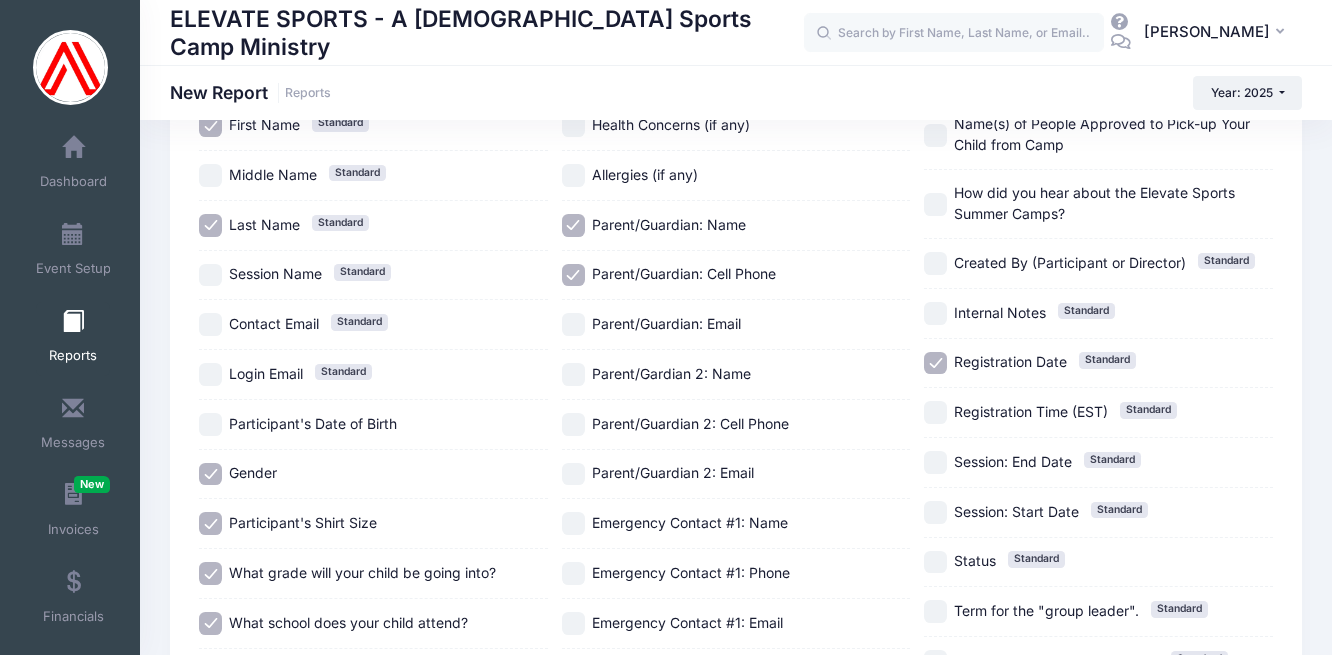 click on "Parent/Gardian 2: Name" at bounding box center (573, 374) 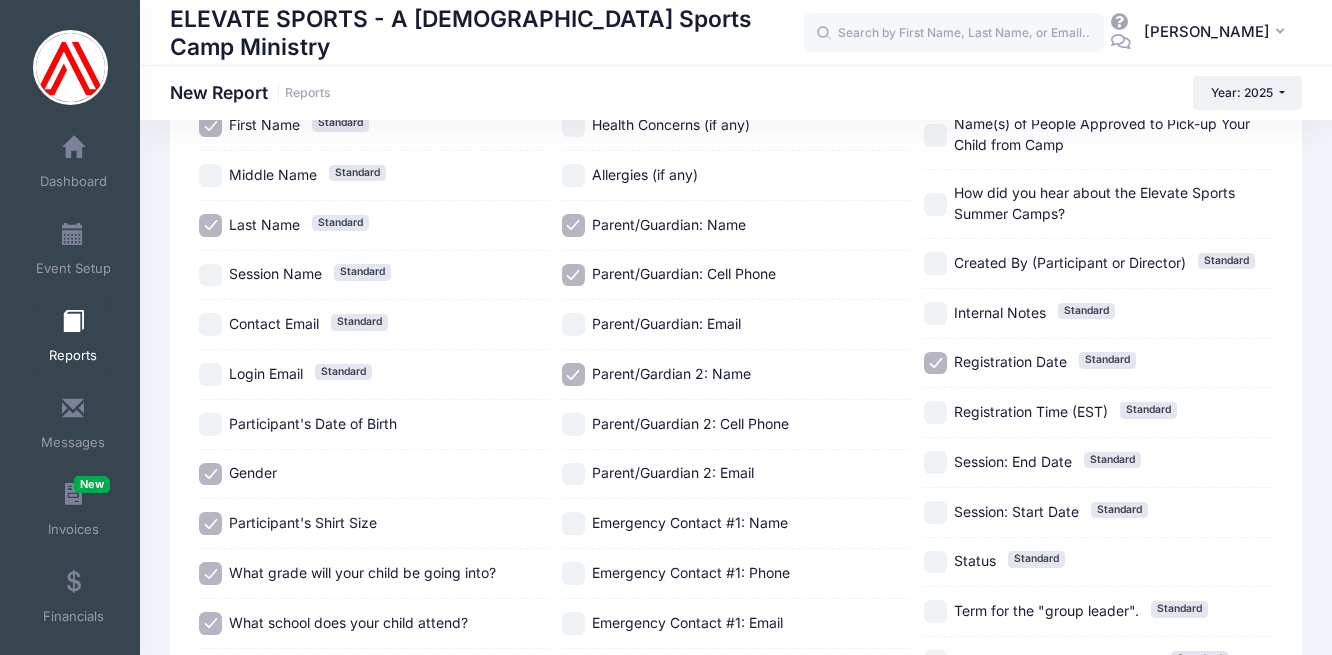 click on "Parent/Guardian 2: Cell Phone" at bounding box center (573, 424) 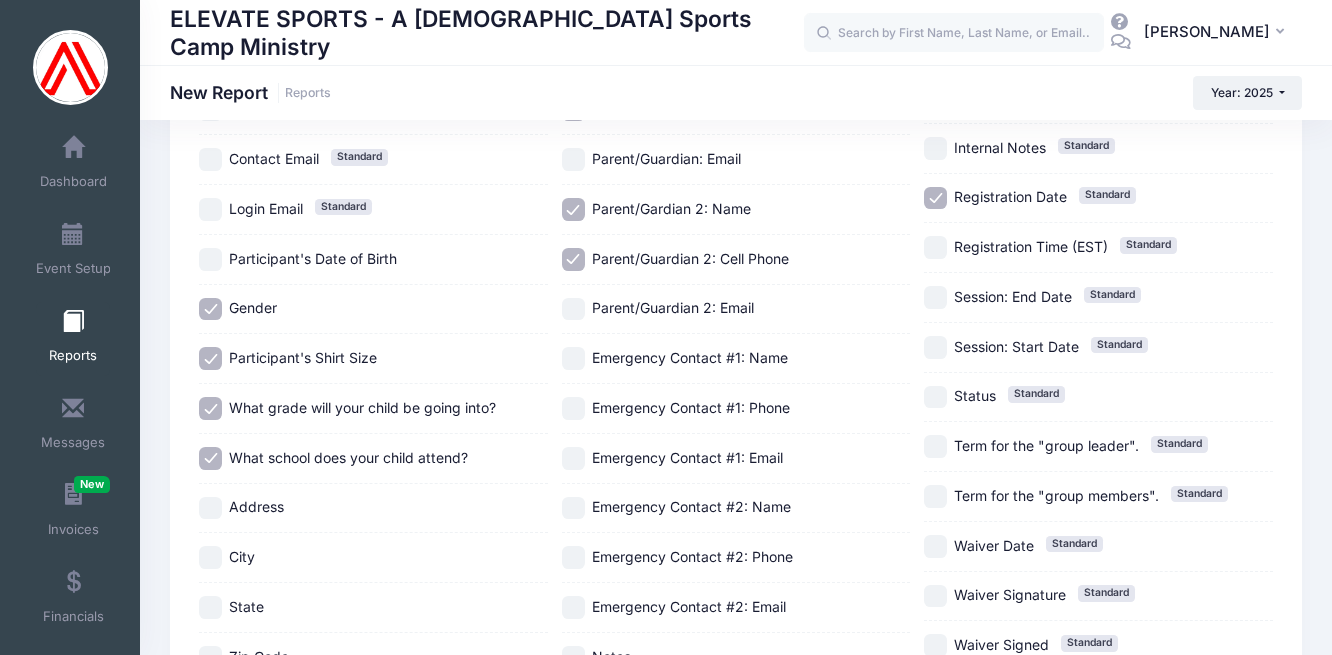 scroll, scrollTop: 360, scrollLeft: 0, axis: vertical 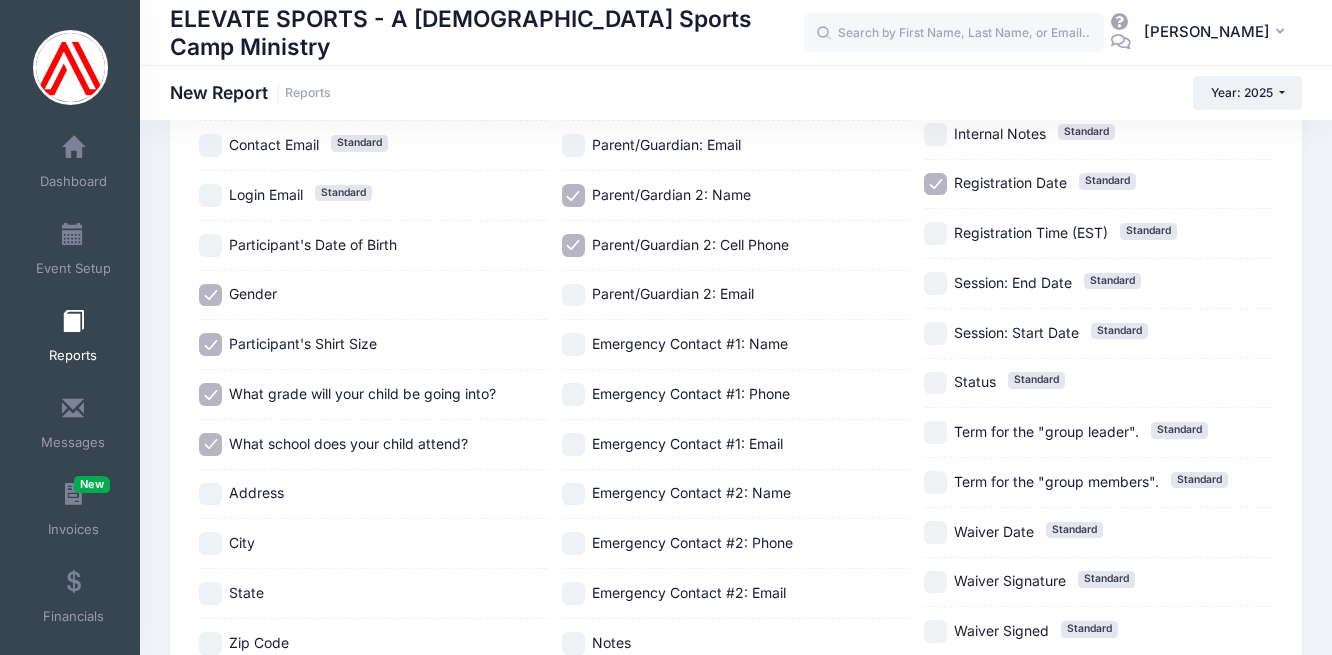 click on "Emergency Contact #1: Name" at bounding box center (573, 344) 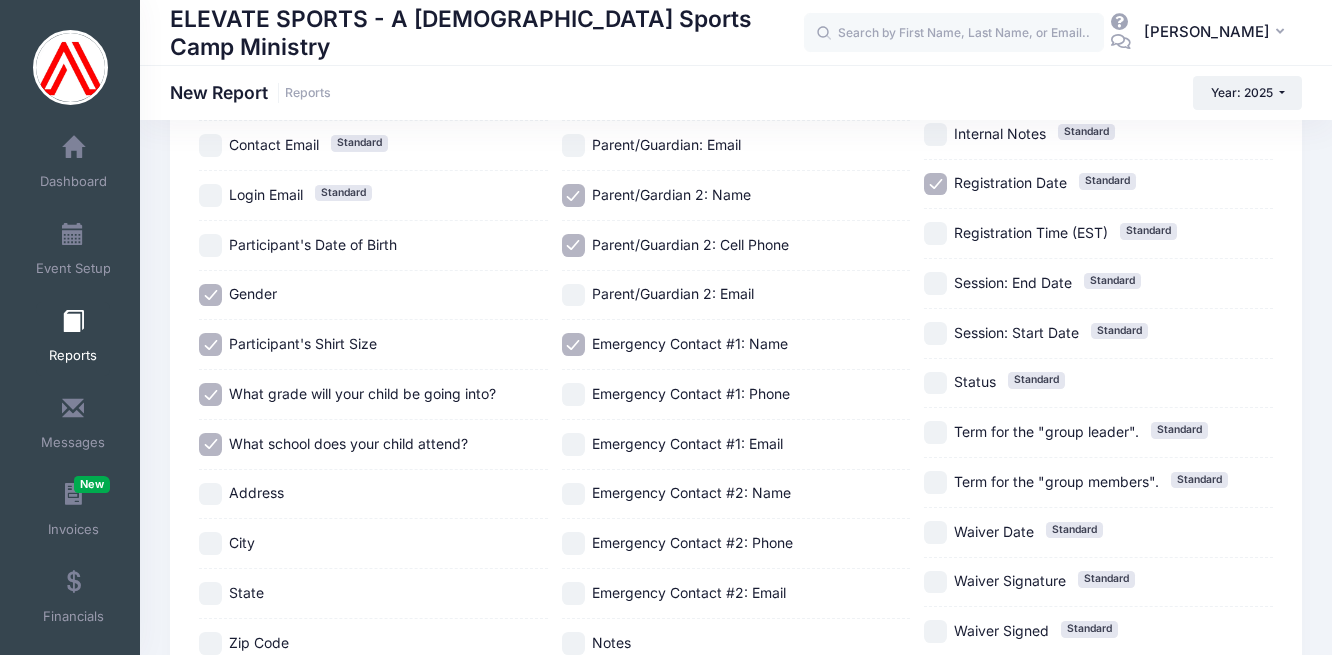click on "Emergency Contact #1: Phone" at bounding box center [736, 394] 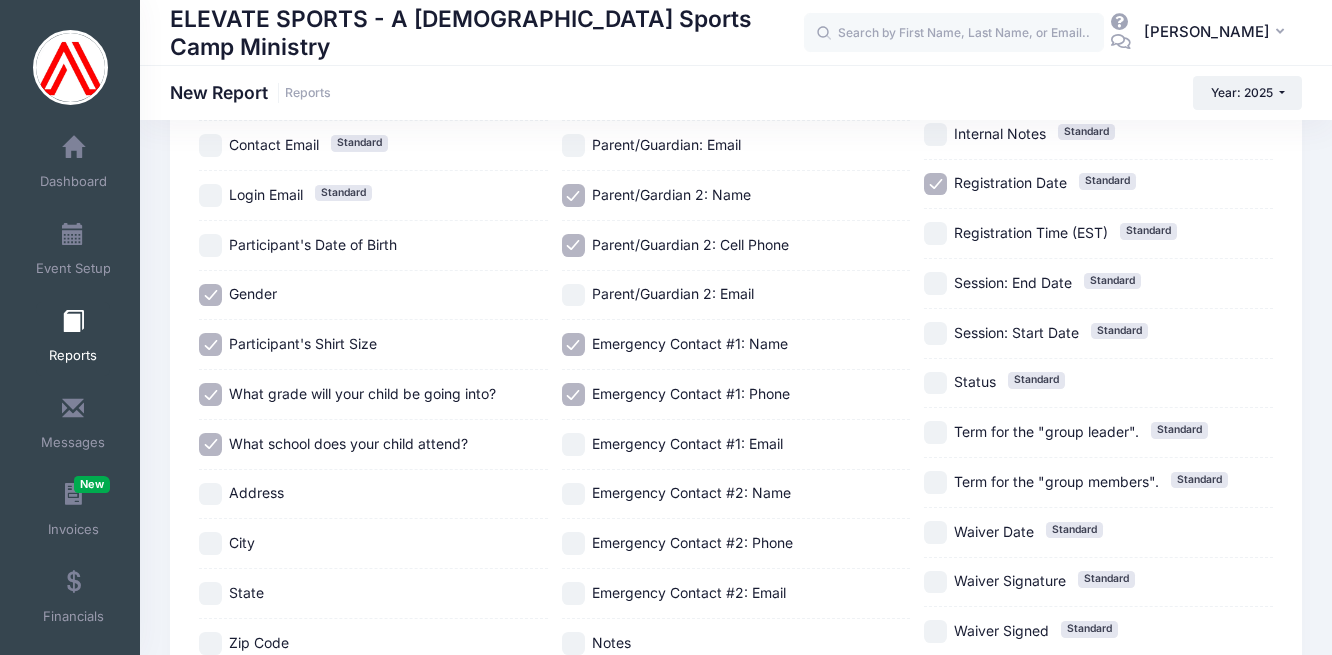click on "Emergency Contact #2: Name" at bounding box center (573, 494) 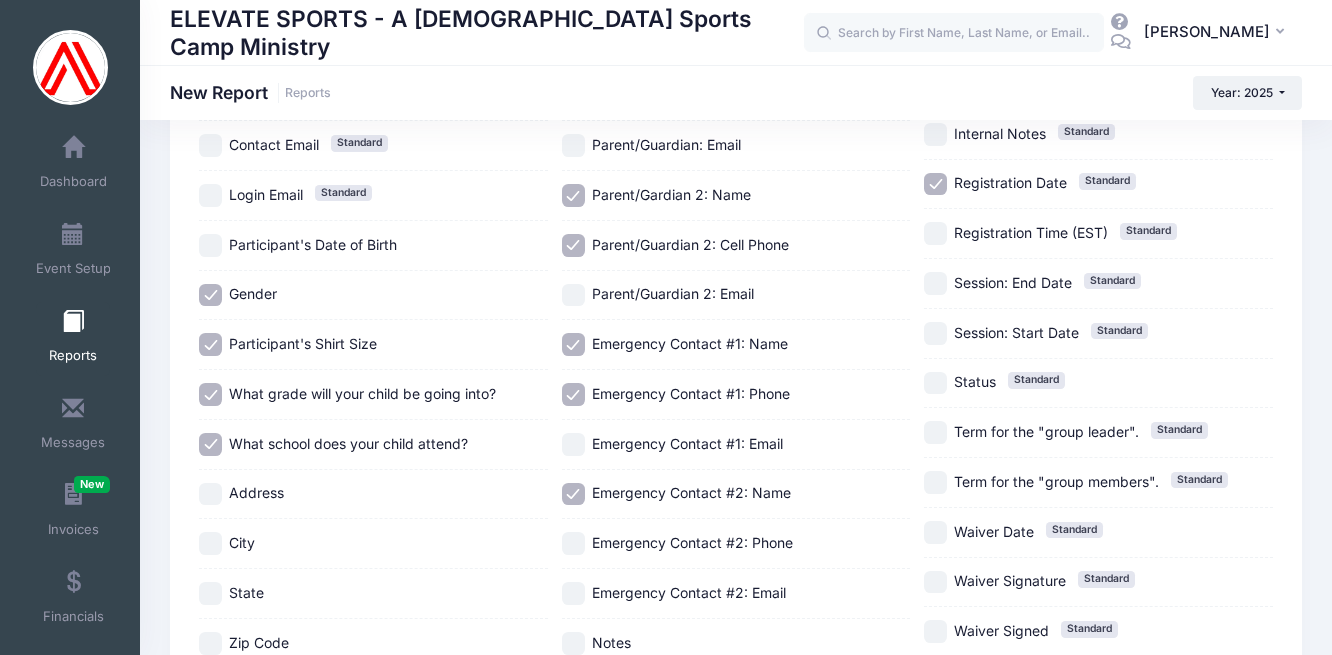 click on "Emergency Contact #2: Phone" at bounding box center [573, 543] 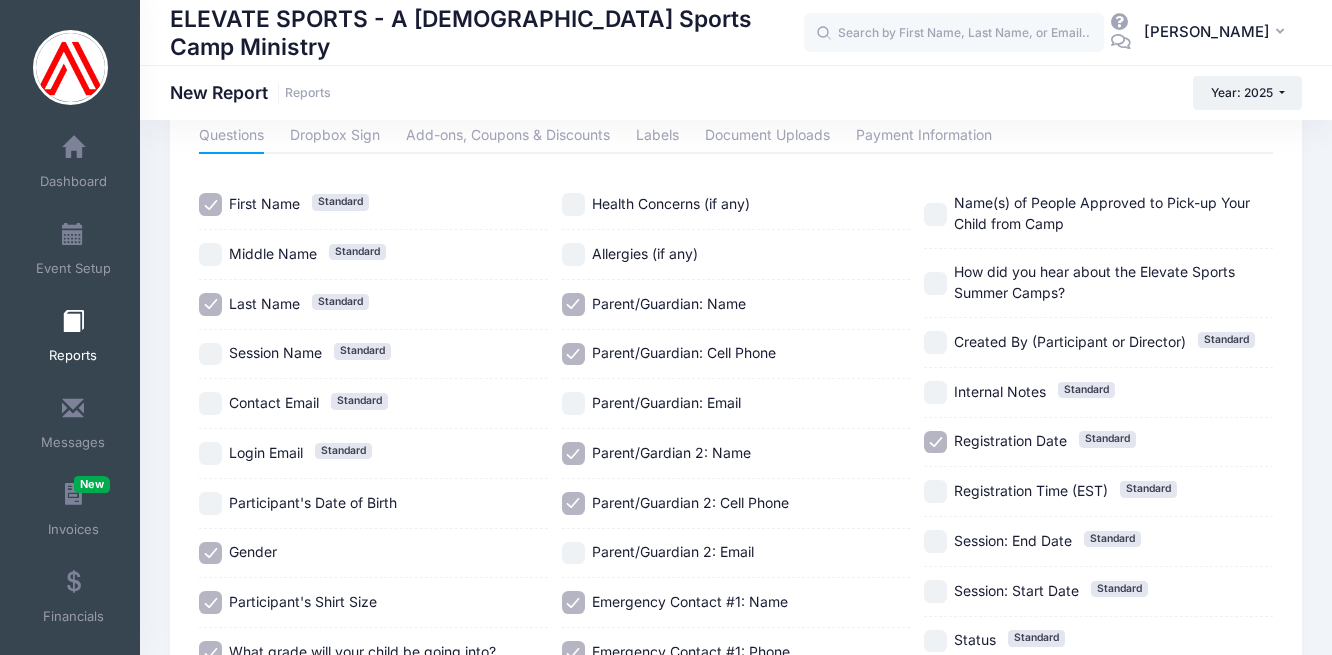 scroll, scrollTop: 54, scrollLeft: 0, axis: vertical 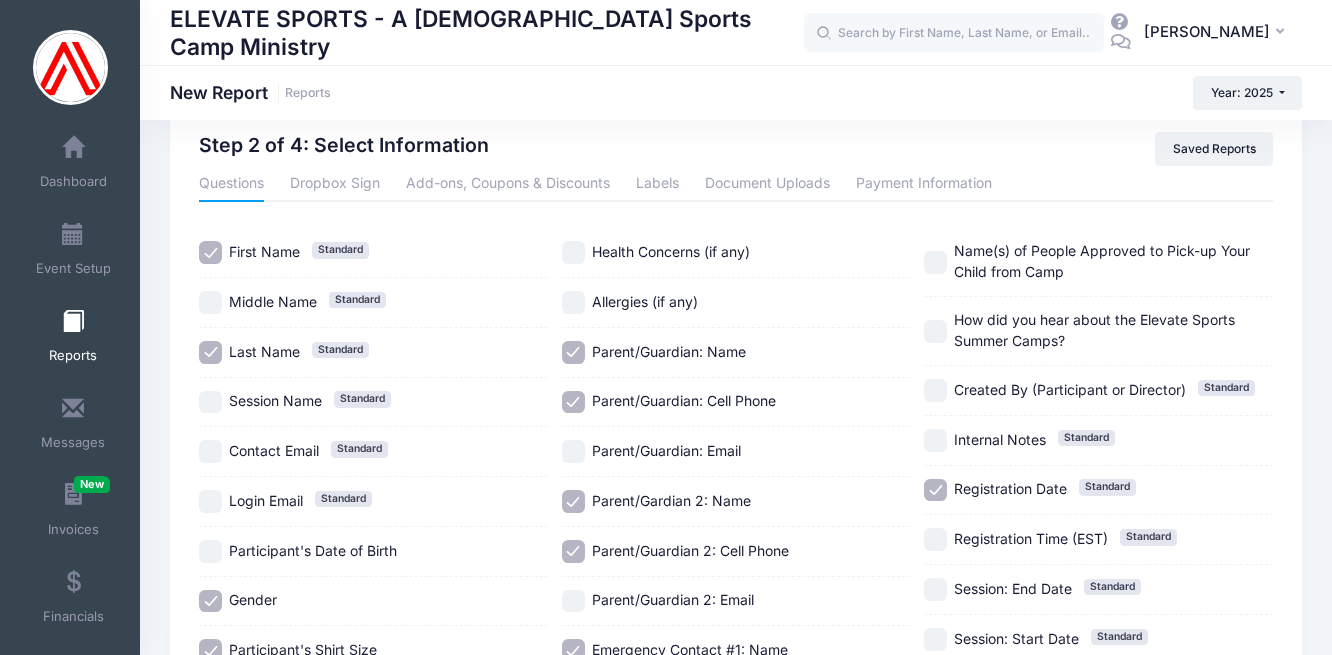 click on "Registration Date Standard" at bounding box center [935, 490] 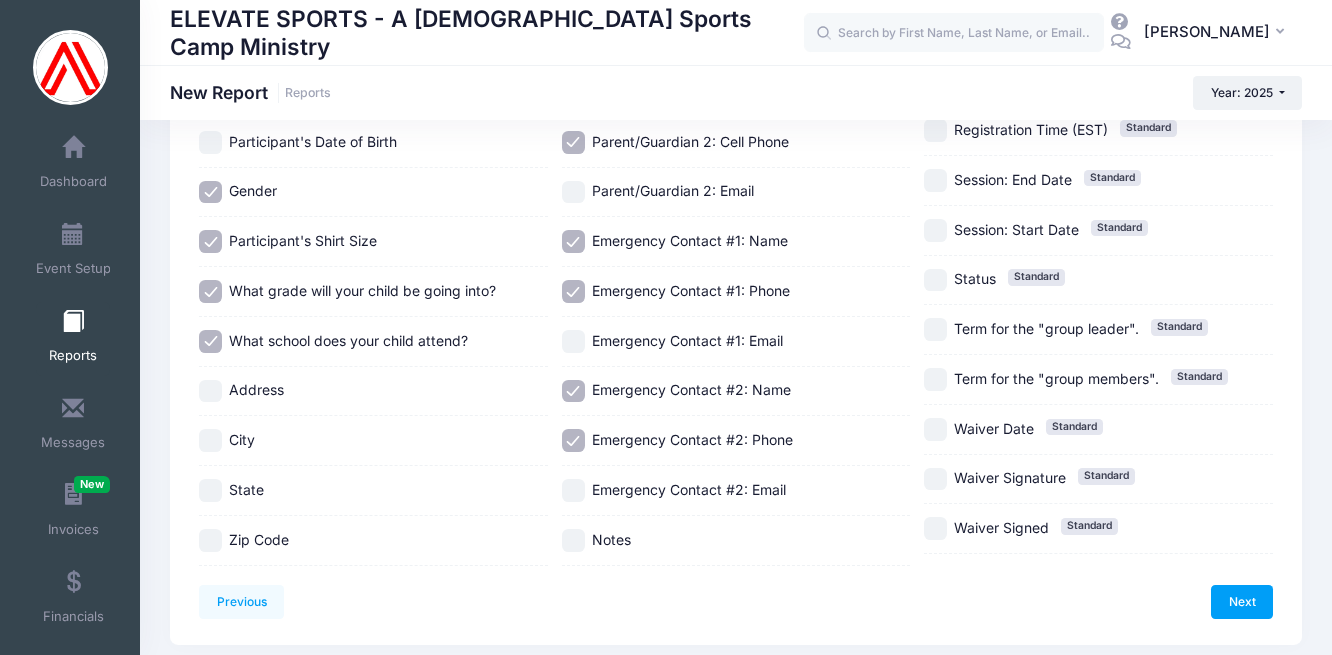 scroll, scrollTop: 495, scrollLeft: 0, axis: vertical 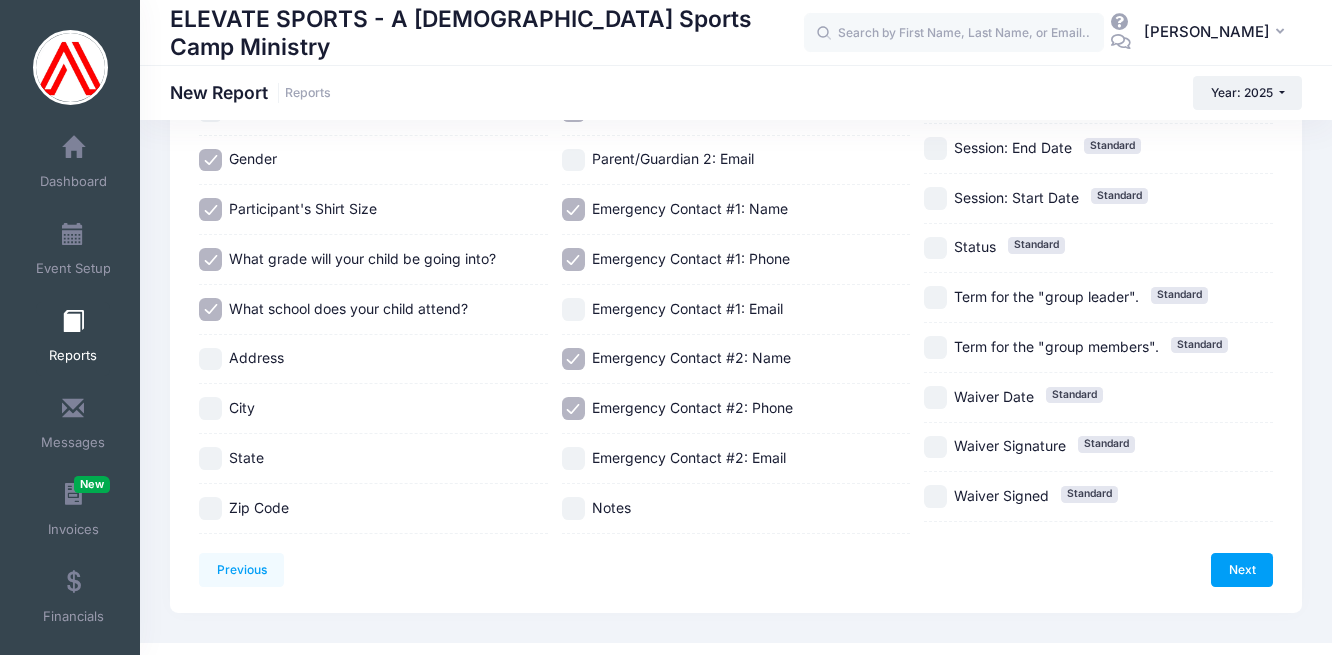 click on "Notes" at bounding box center [573, 508] 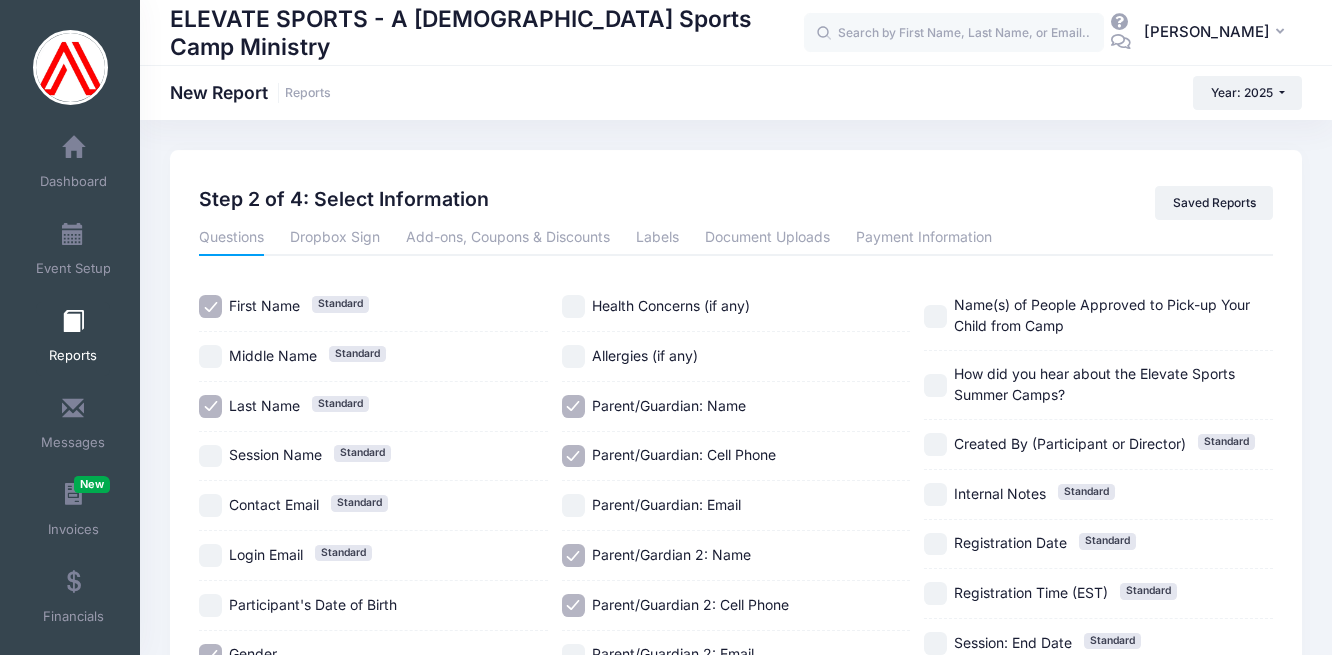 scroll, scrollTop: 0, scrollLeft: 0, axis: both 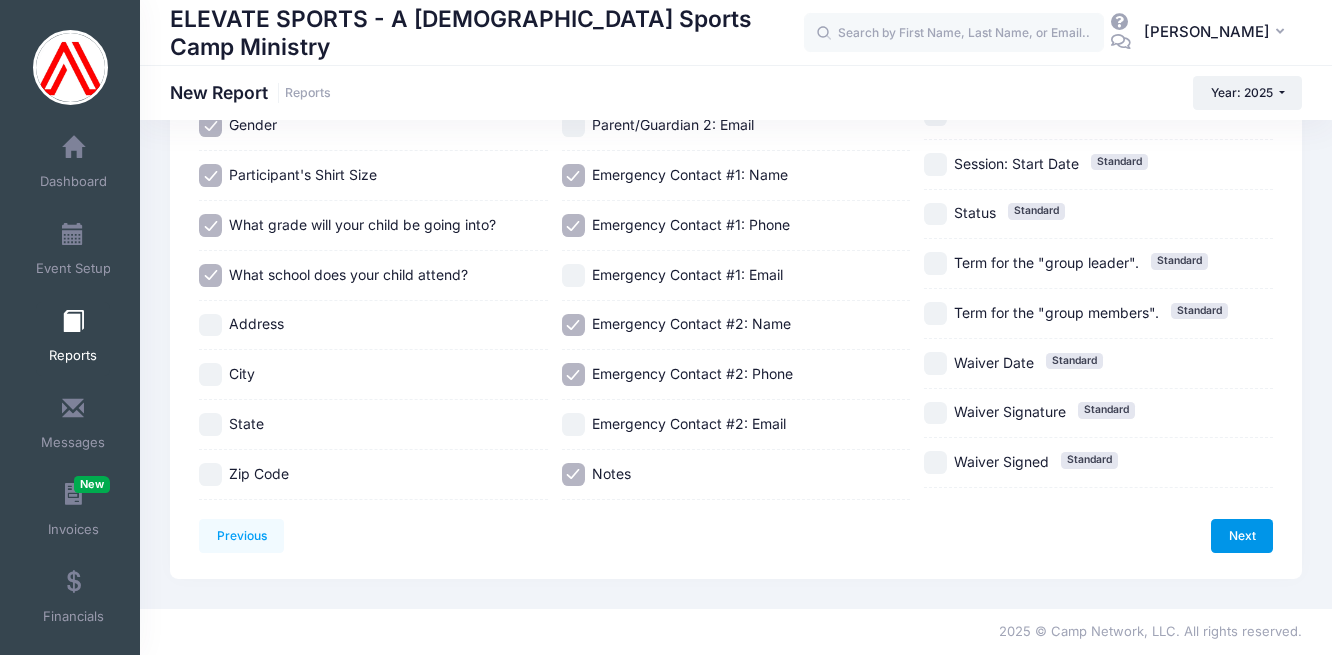 click on "Next" at bounding box center (1242, 536) 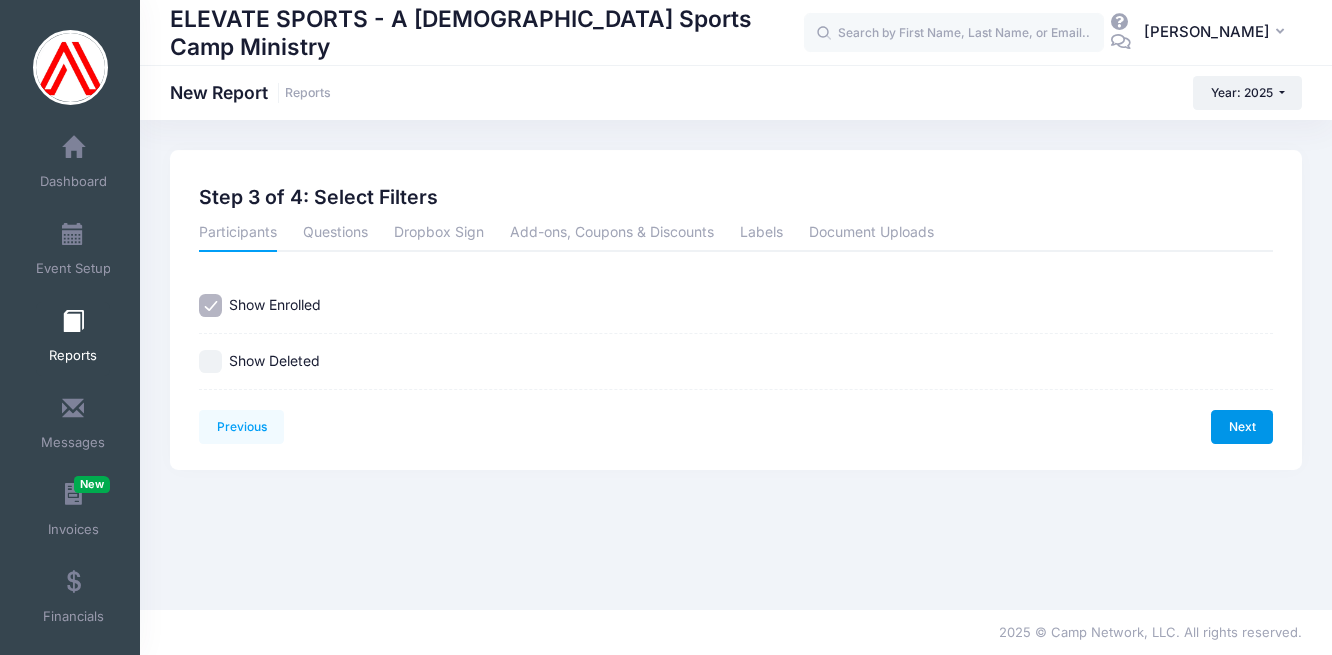 scroll, scrollTop: 0, scrollLeft: 0, axis: both 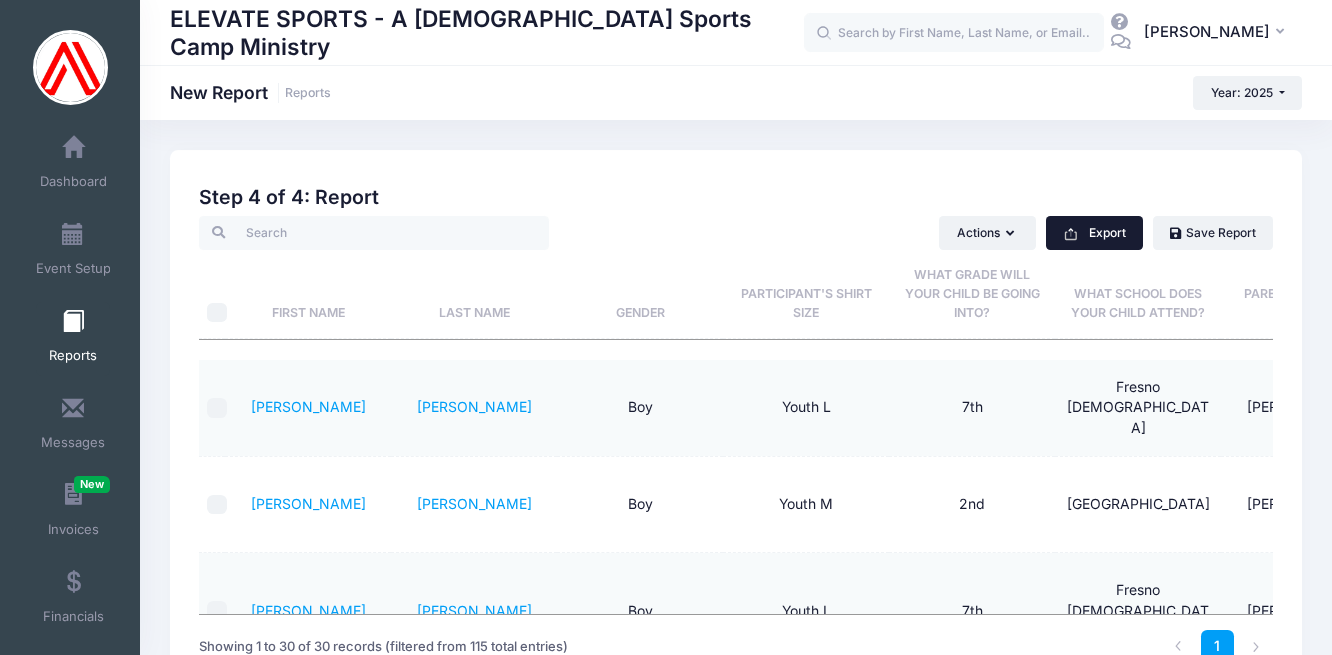 click on "Export" at bounding box center [1094, 233] 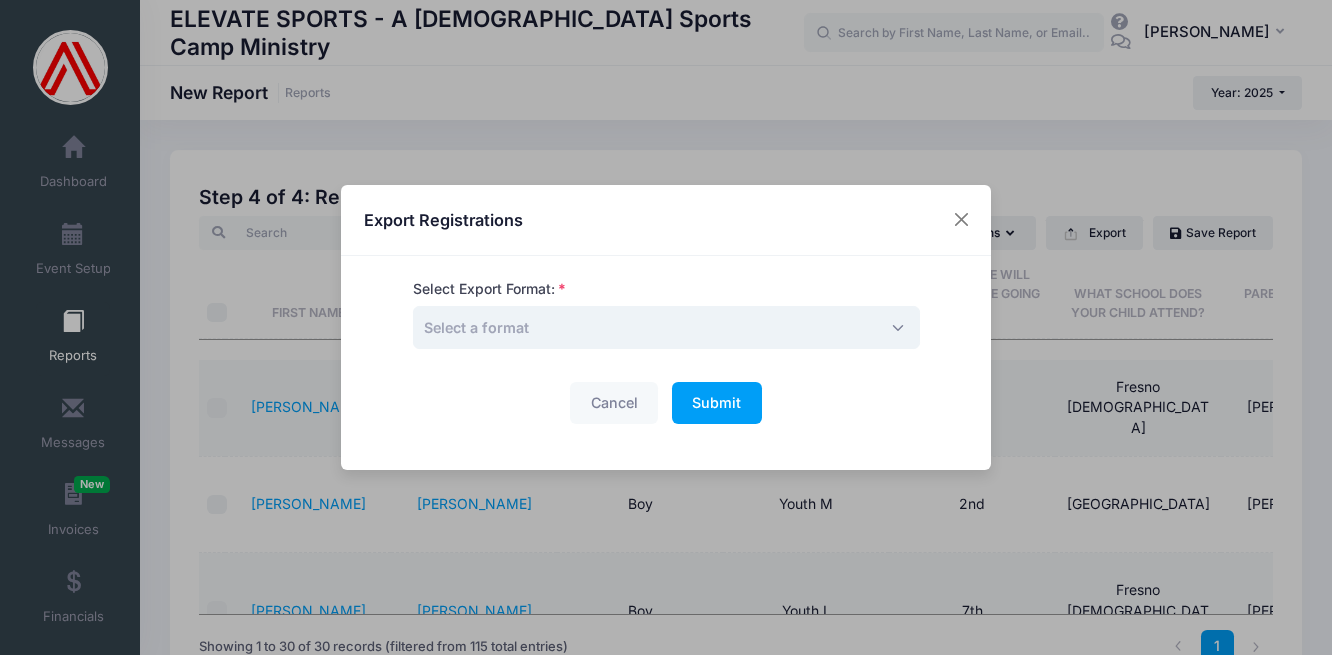 click on "Select a format" at bounding box center (666, 327) 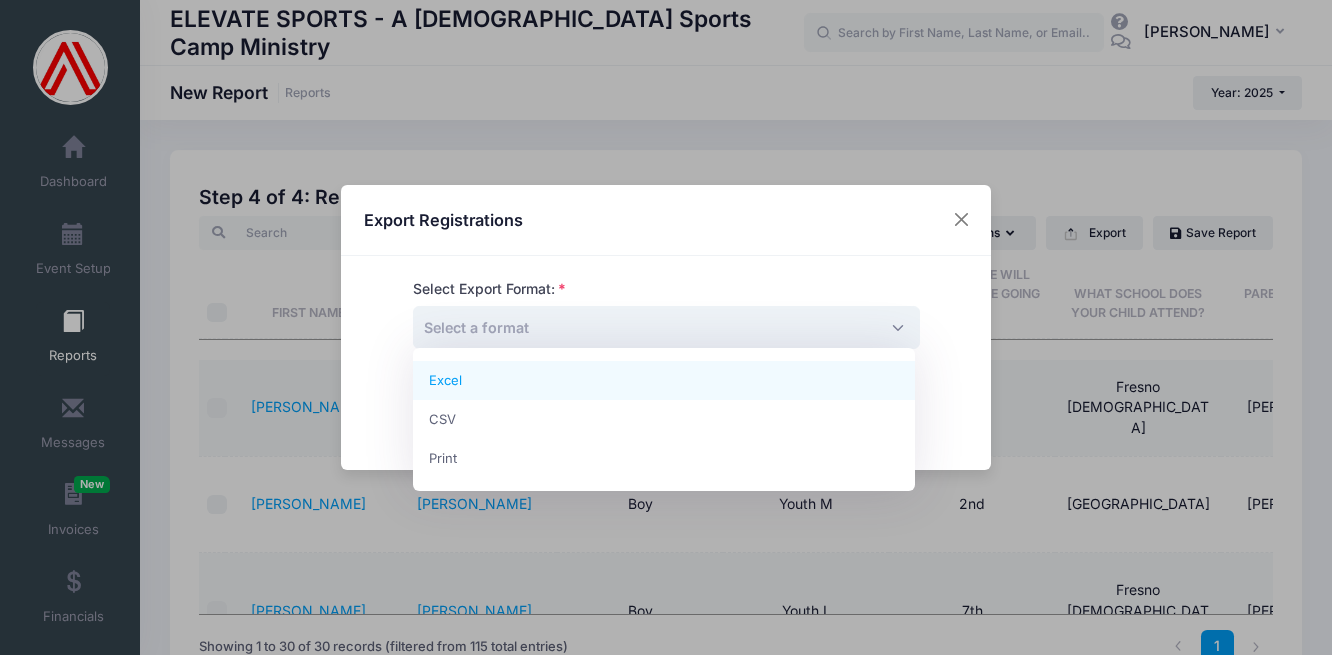select on "excel" 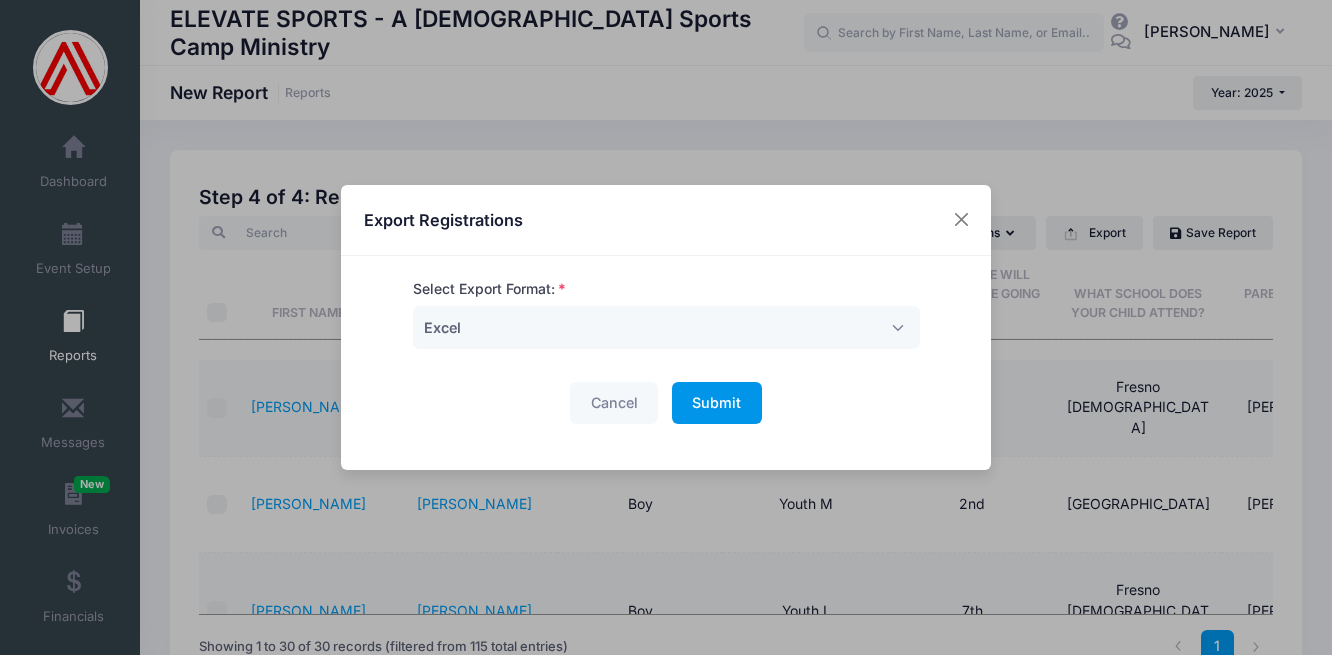 click on "Submit" at bounding box center [716, 402] 